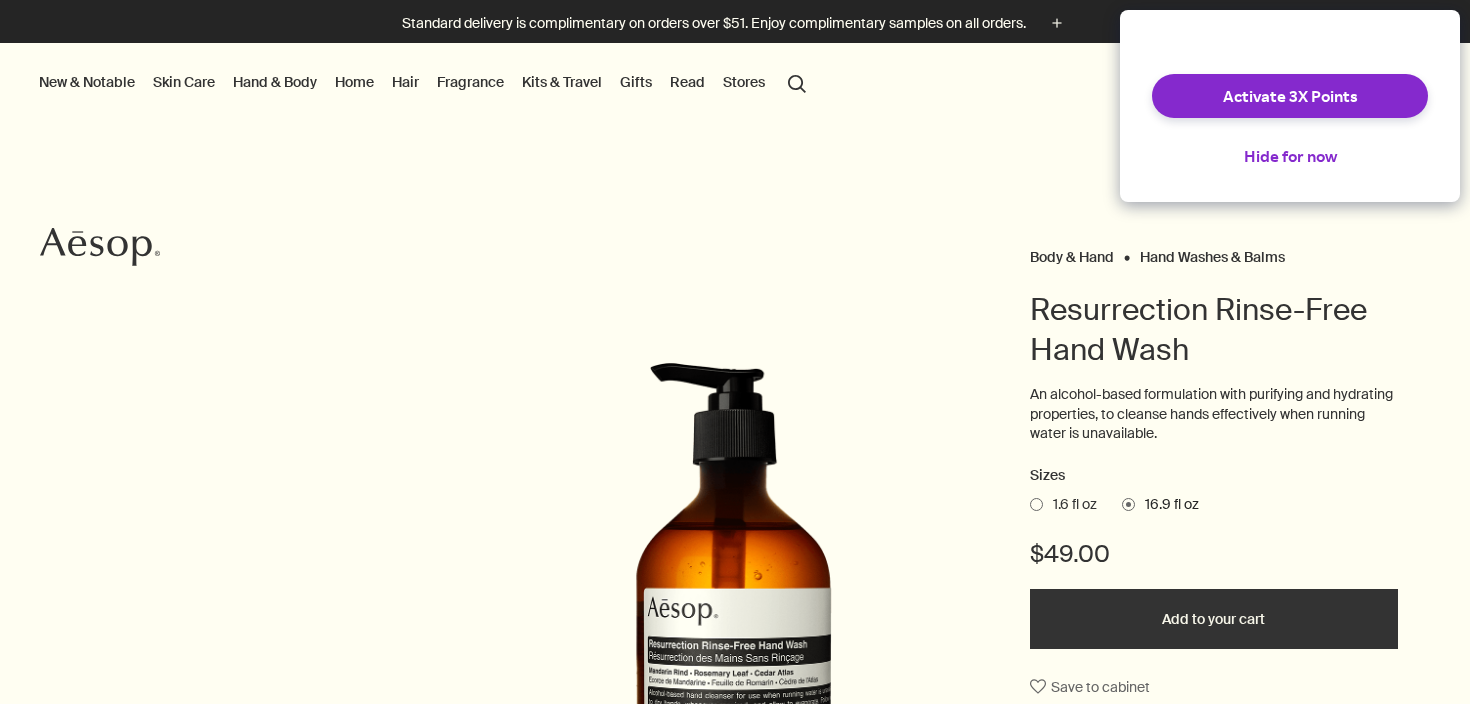 scroll, scrollTop: 0, scrollLeft: 0, axis: both 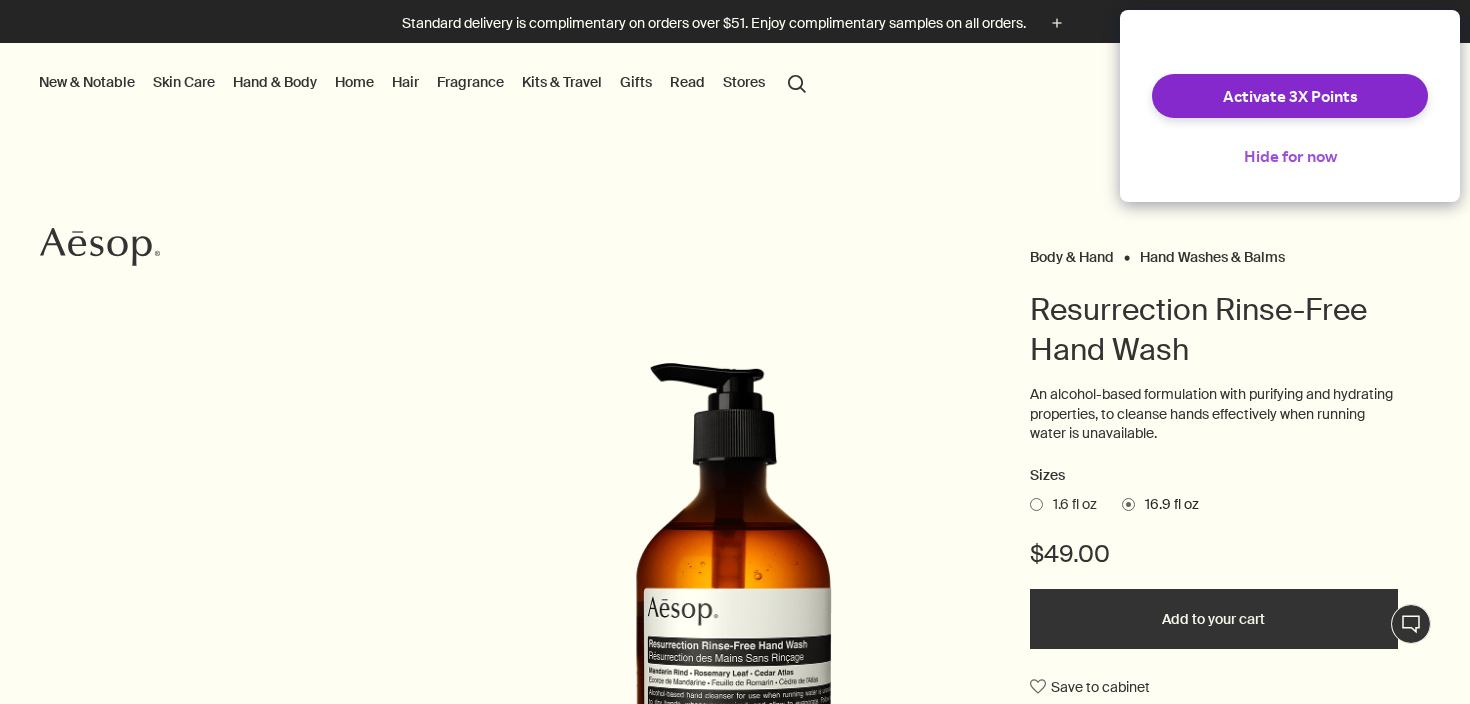click on "Hide for now" at bounding box center (1290, 156) 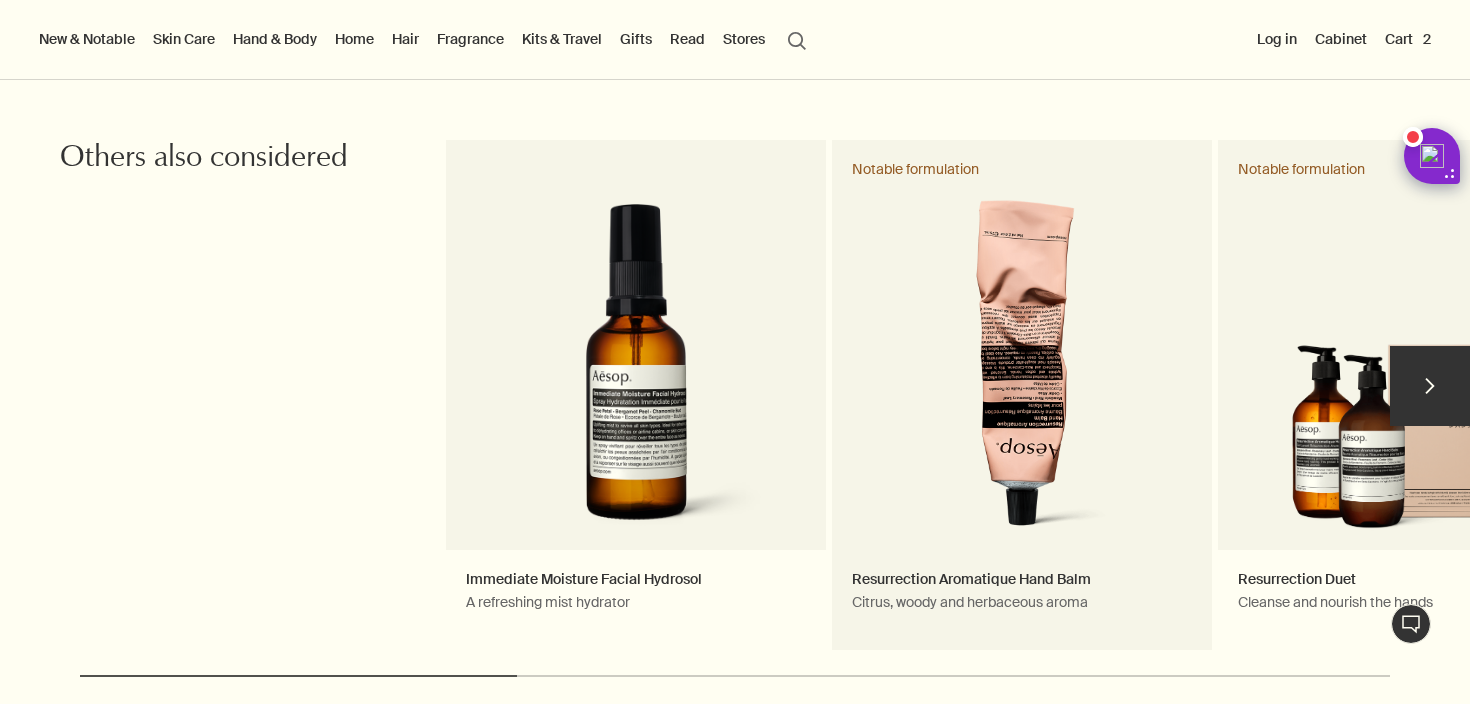 scroll, scrollTop: 2117, scrollLeft: 0, axis: vertical 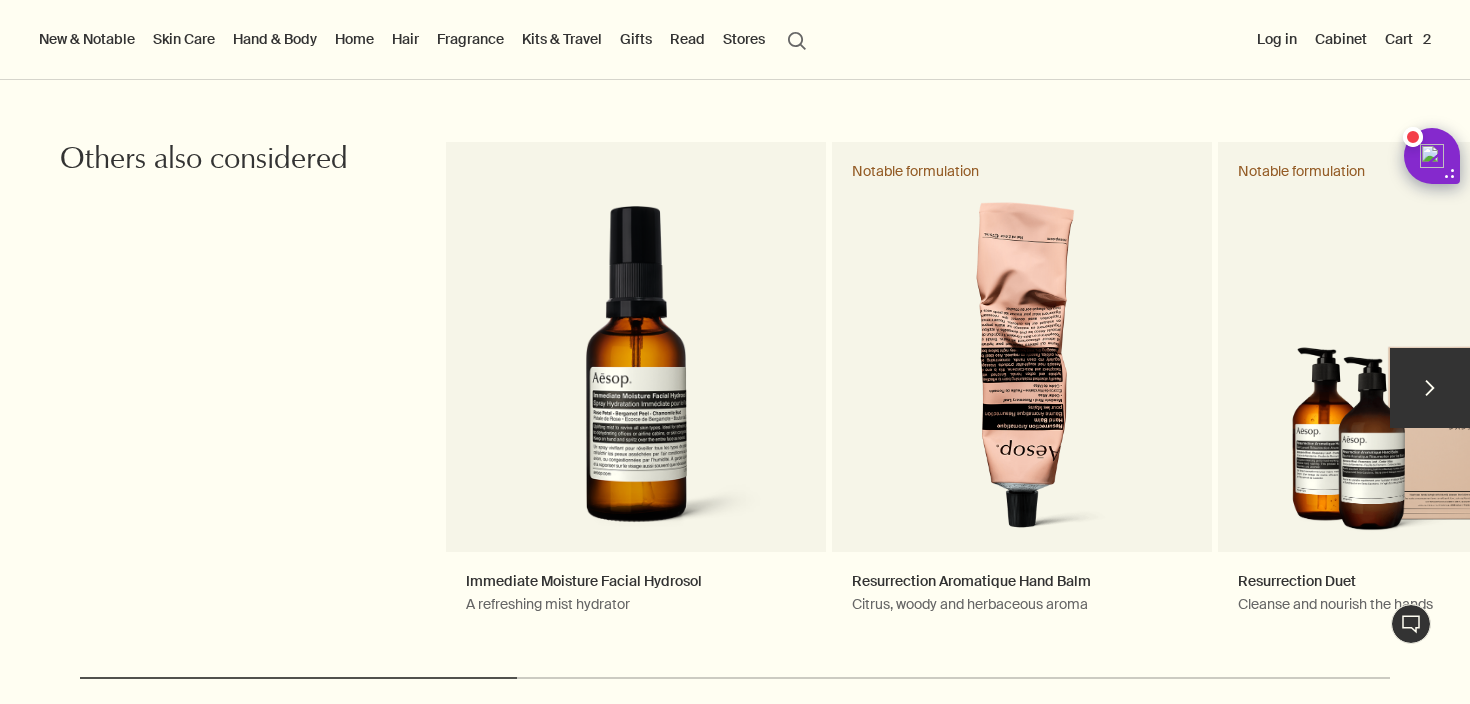 click on "chevron" at bounding box center (1430, 388) 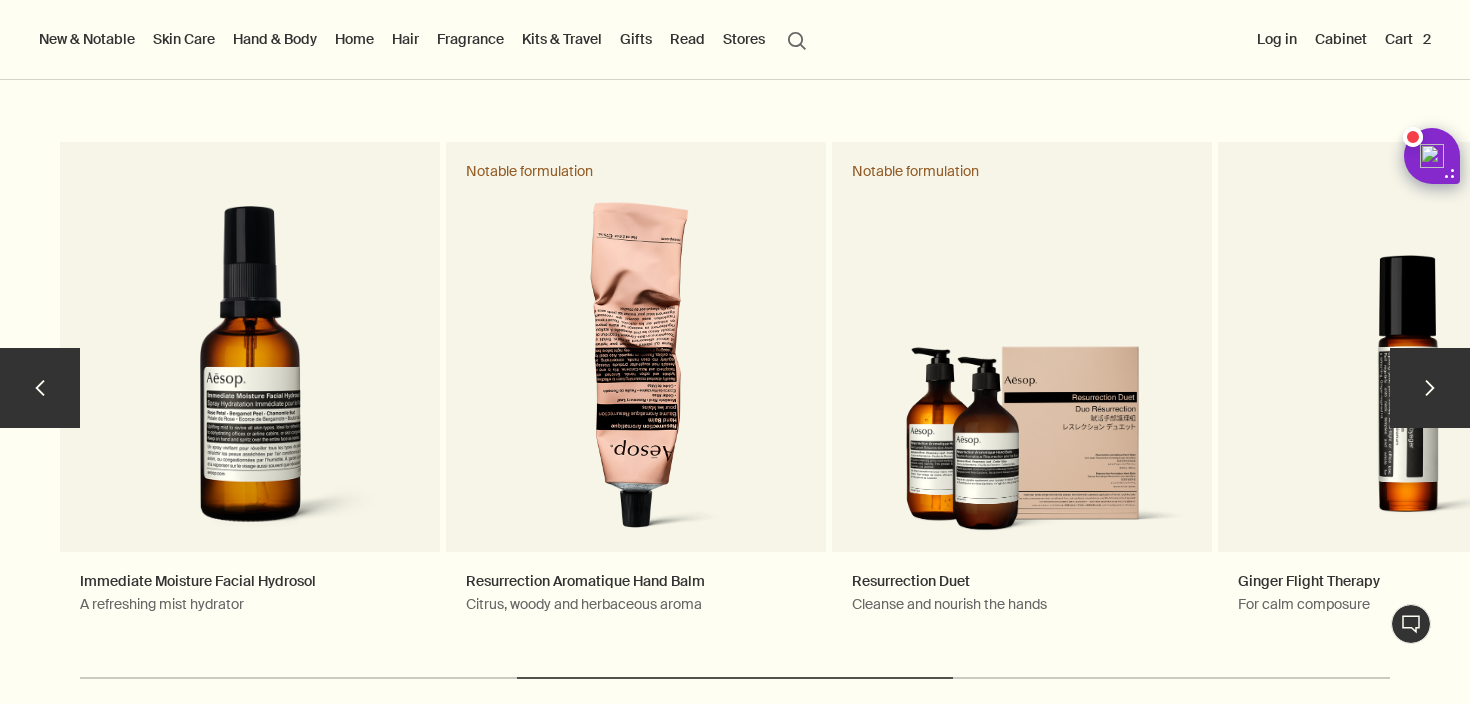 click on "chevron" at bounding box center [1430, 388] 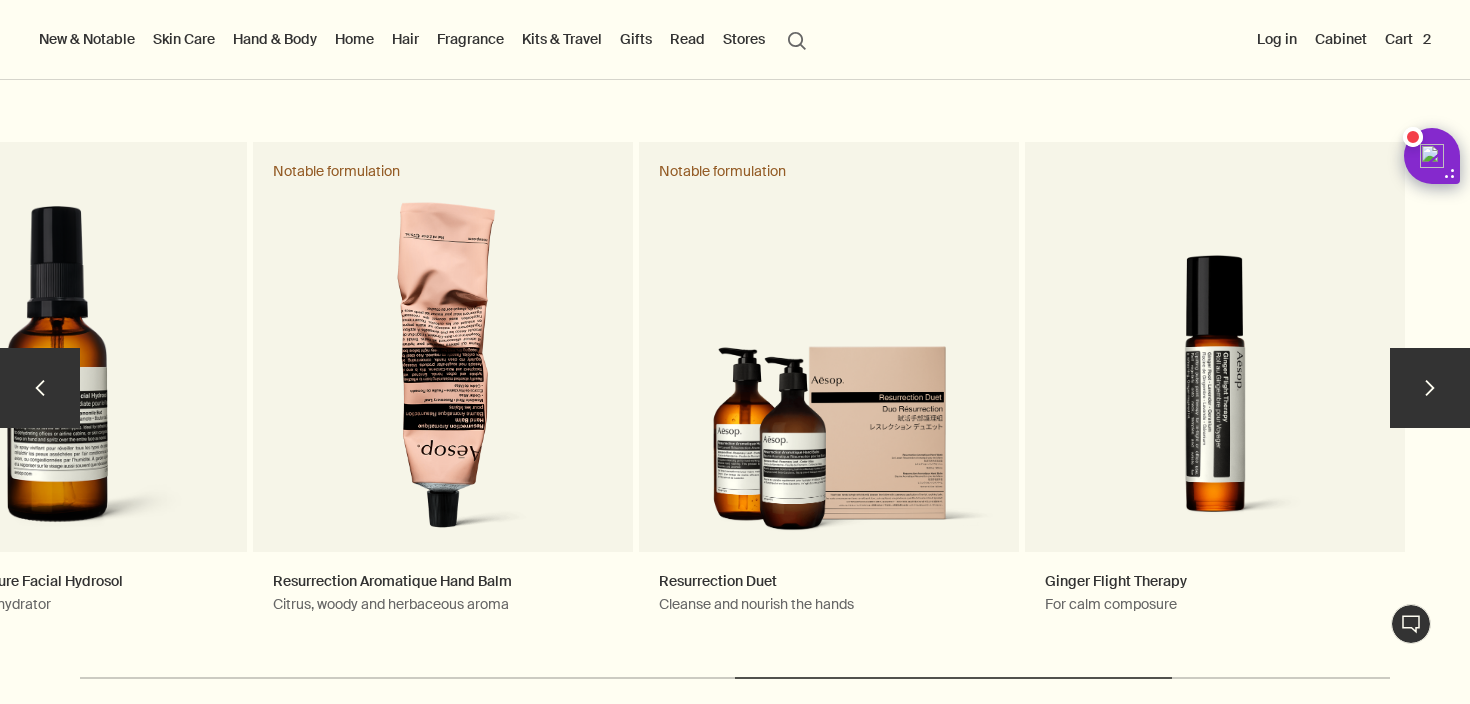 click on "chevron" at bounding box center (1430, 388) 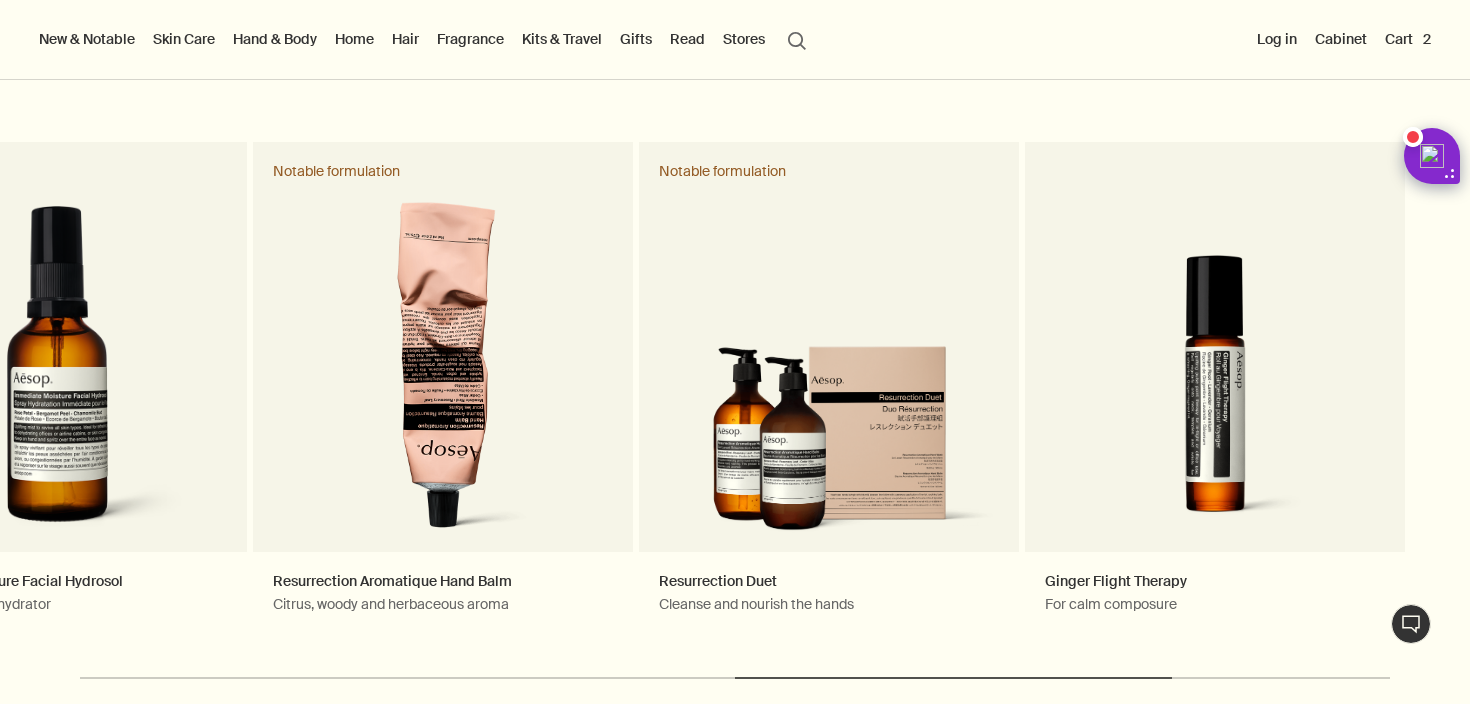 click on "Hand & Body" at bounding box center [275, 39] 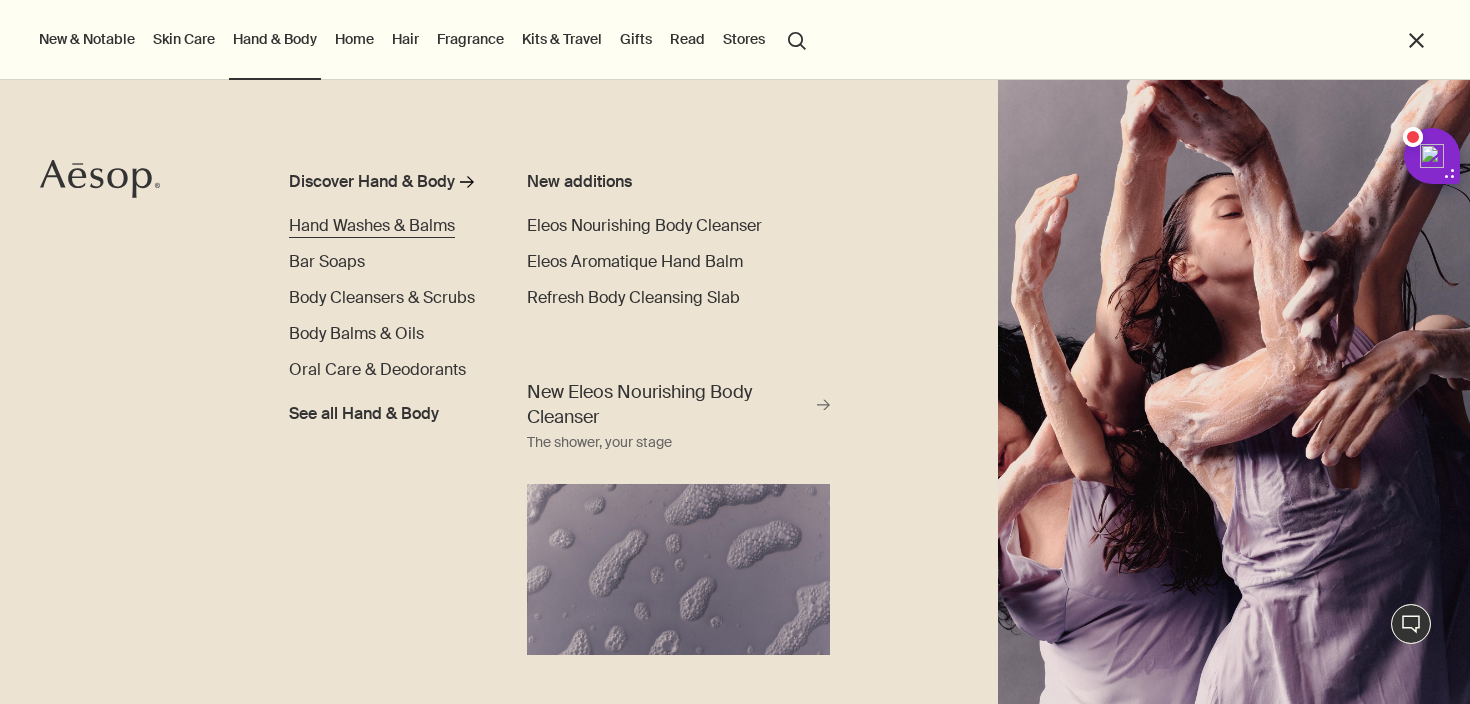 click on "Hand Washes & Balms" at bounding box center [372, 225] 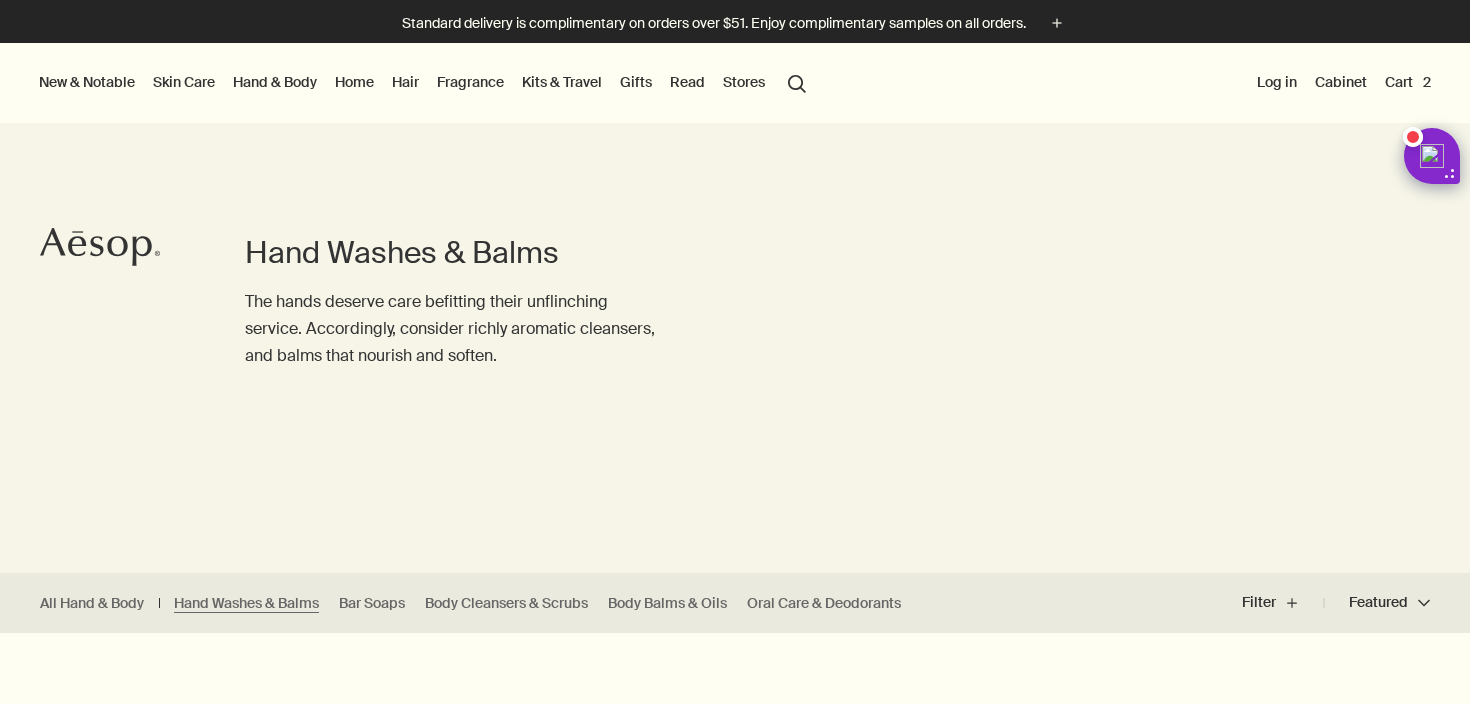 scroll, scrollTop: 0, scrollLeft: 0, axis: both 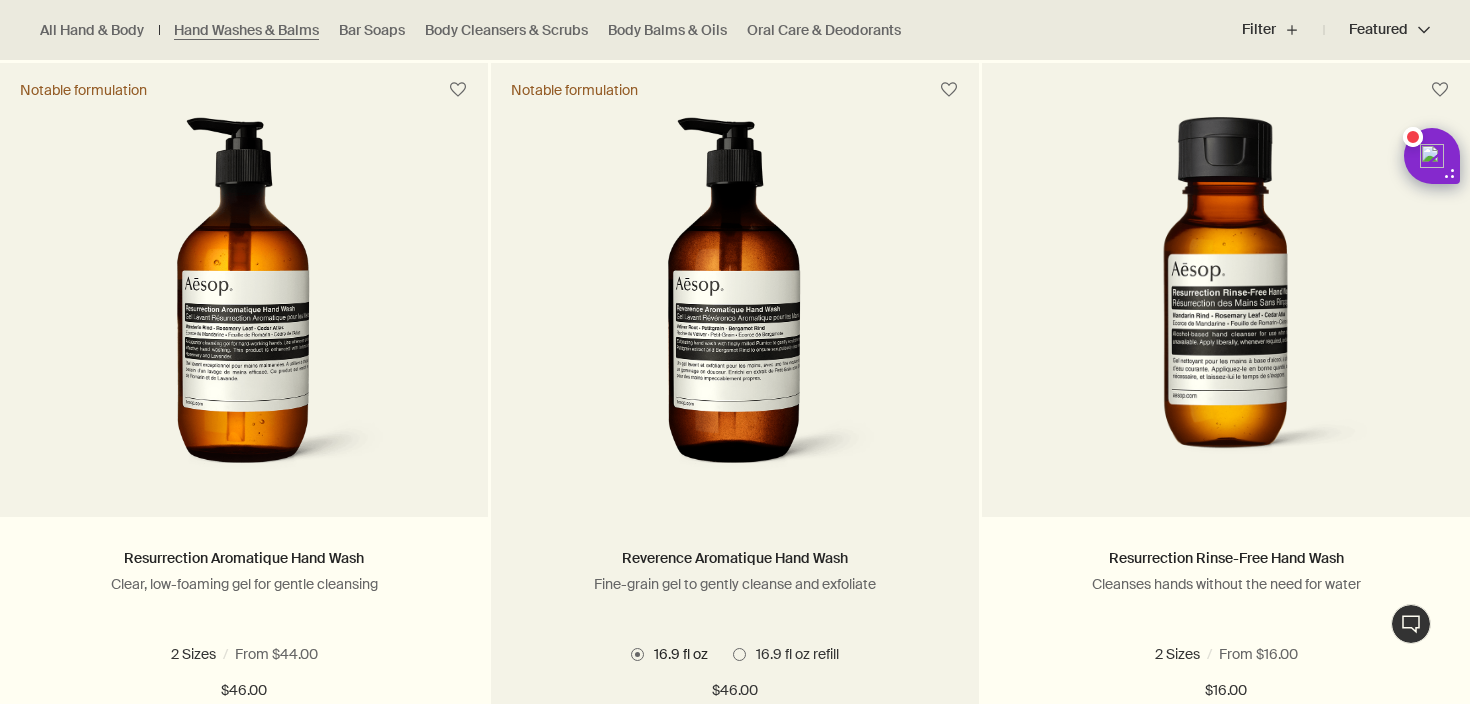 click at bounding box center [735, 302] 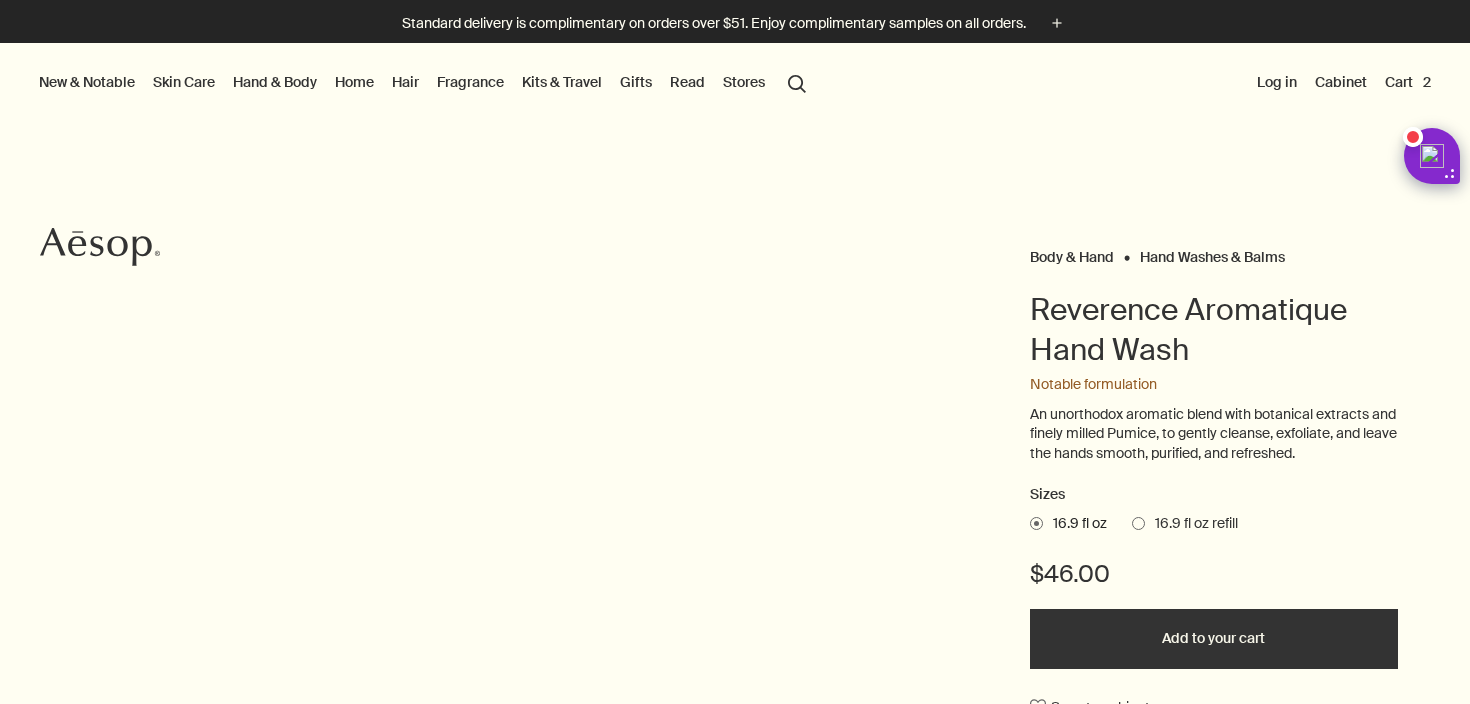 scroll, scrollTop: 0, scrollLeft: 0, axis: both 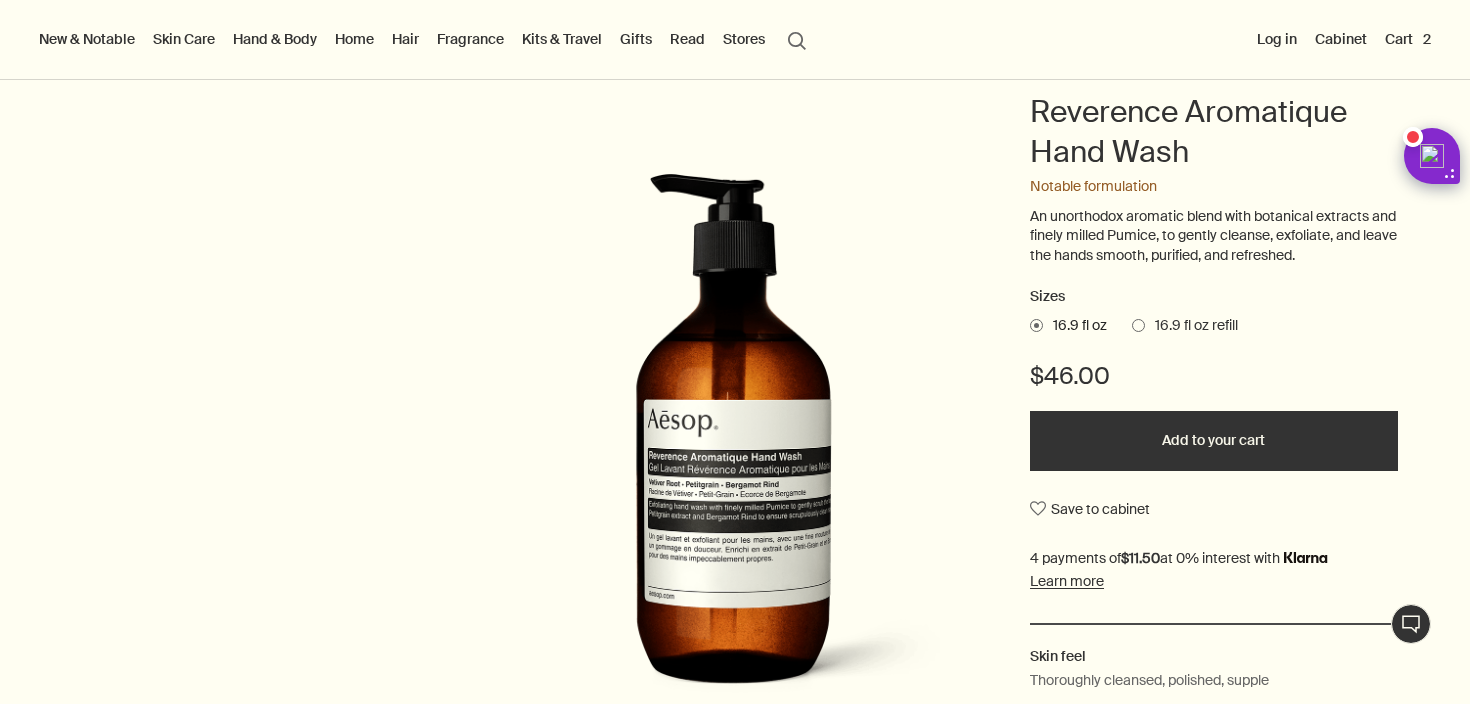click on "Cart 2" at bounding box center [1408, 39] 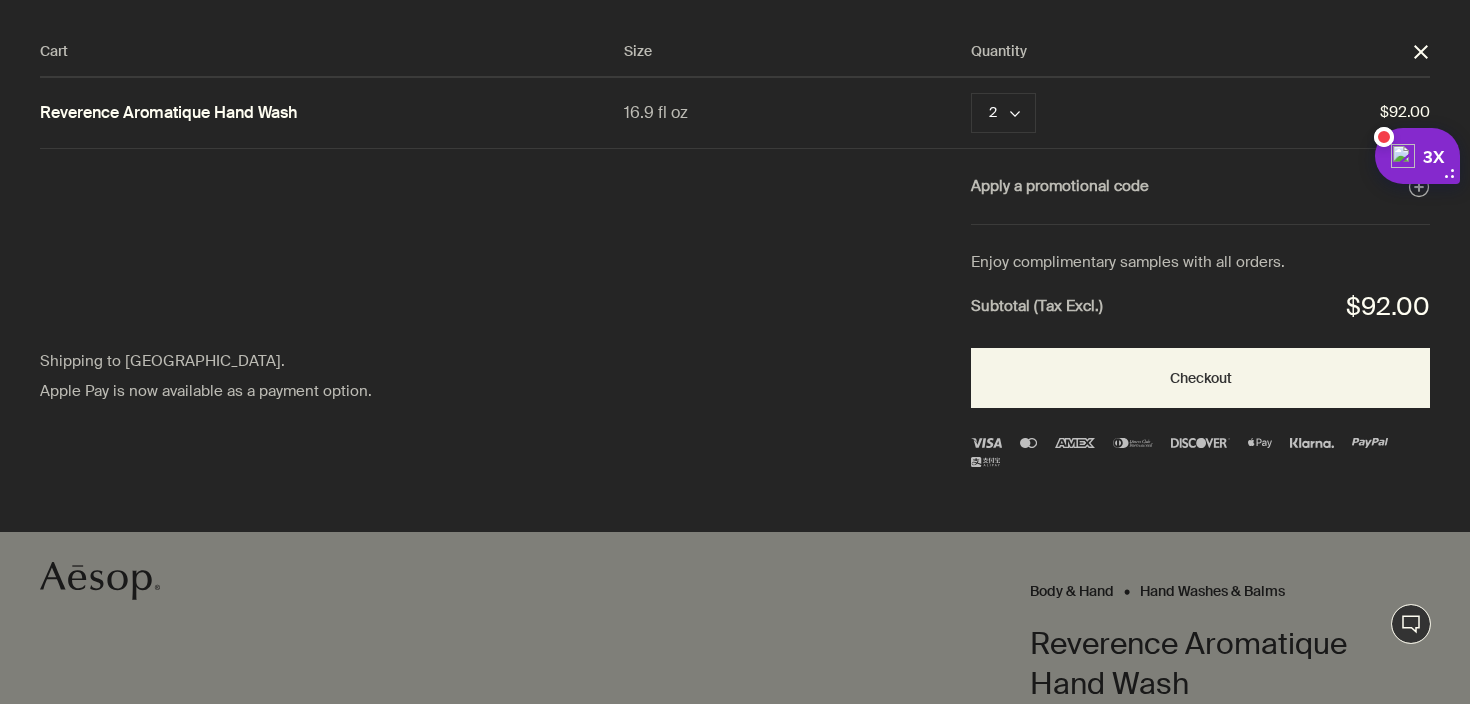 click on "3X" at bounding box center (1437, 156) 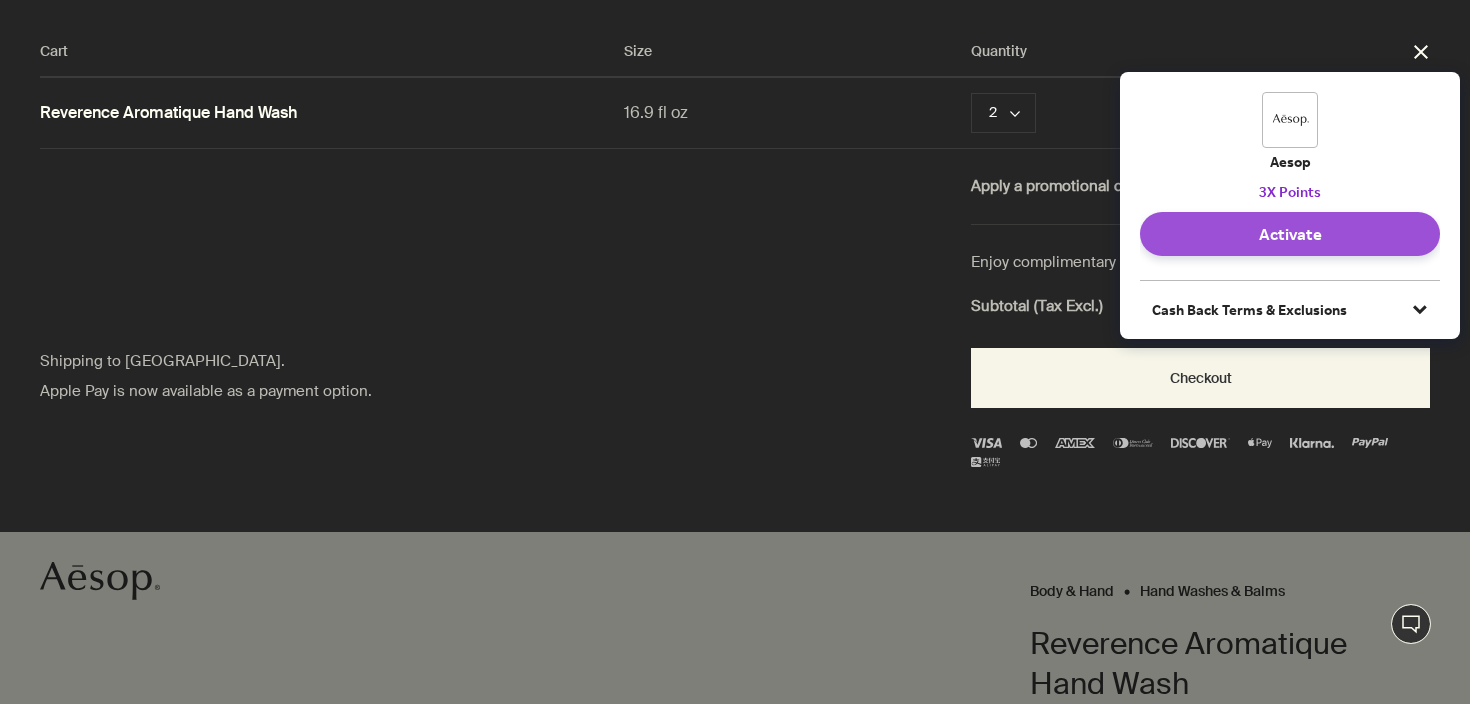 click on "Activate" at bounding box center (1290, 234) 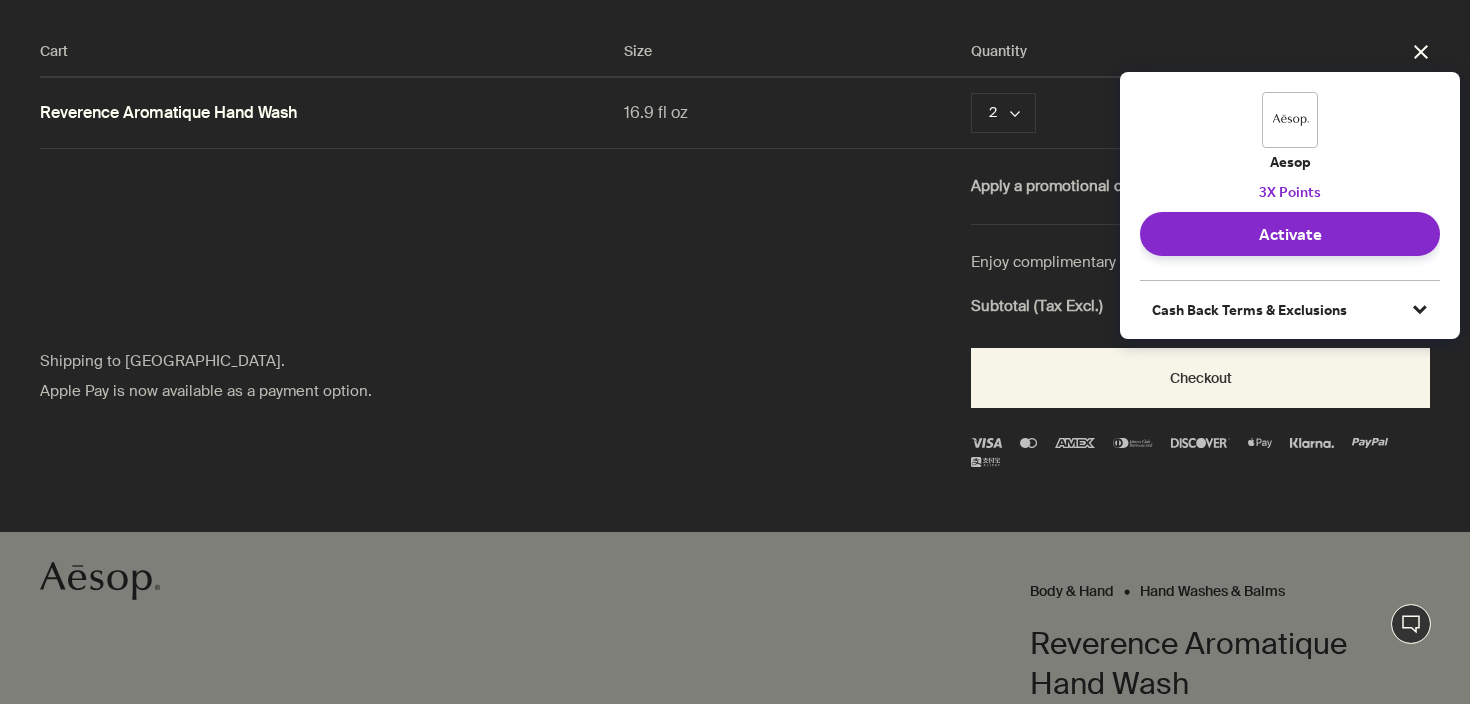 click 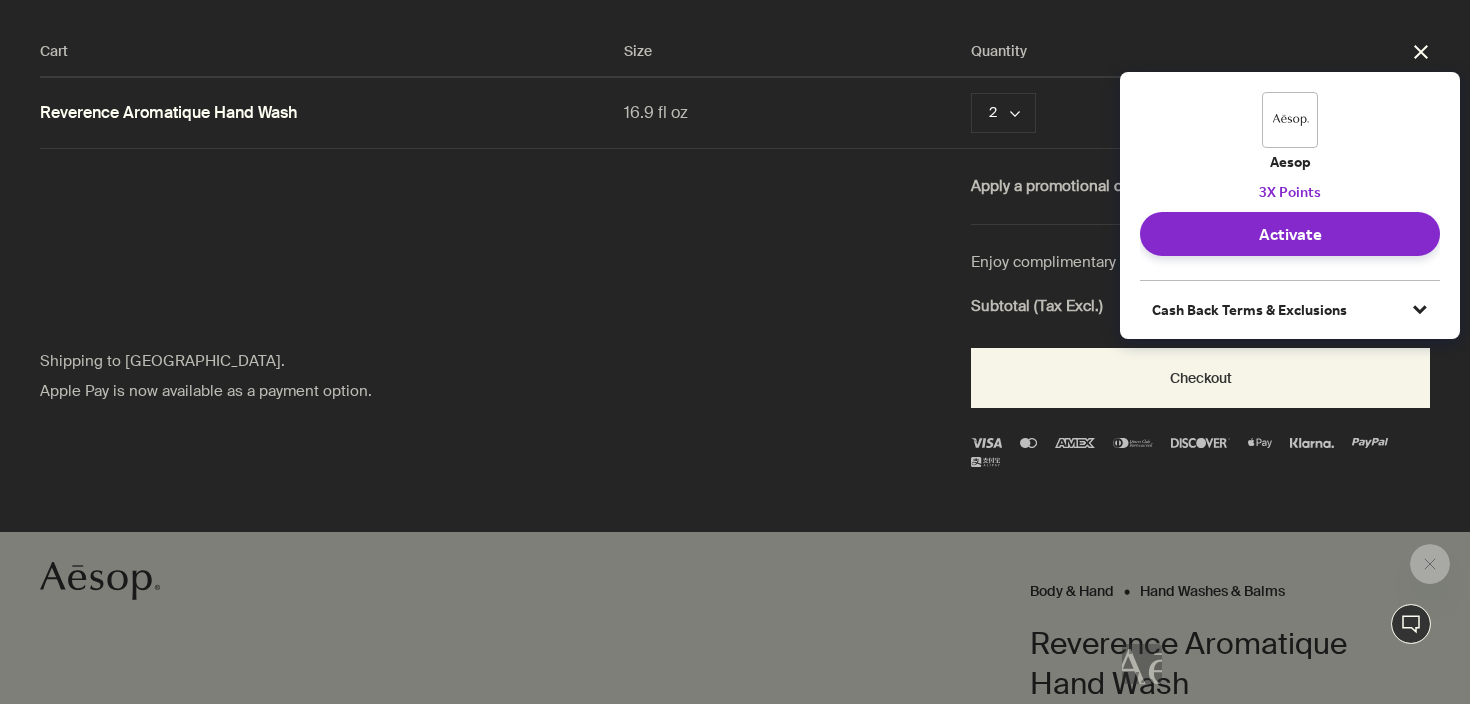 scroll, scrollTop: 0, scrollLeft: 0, axis: both 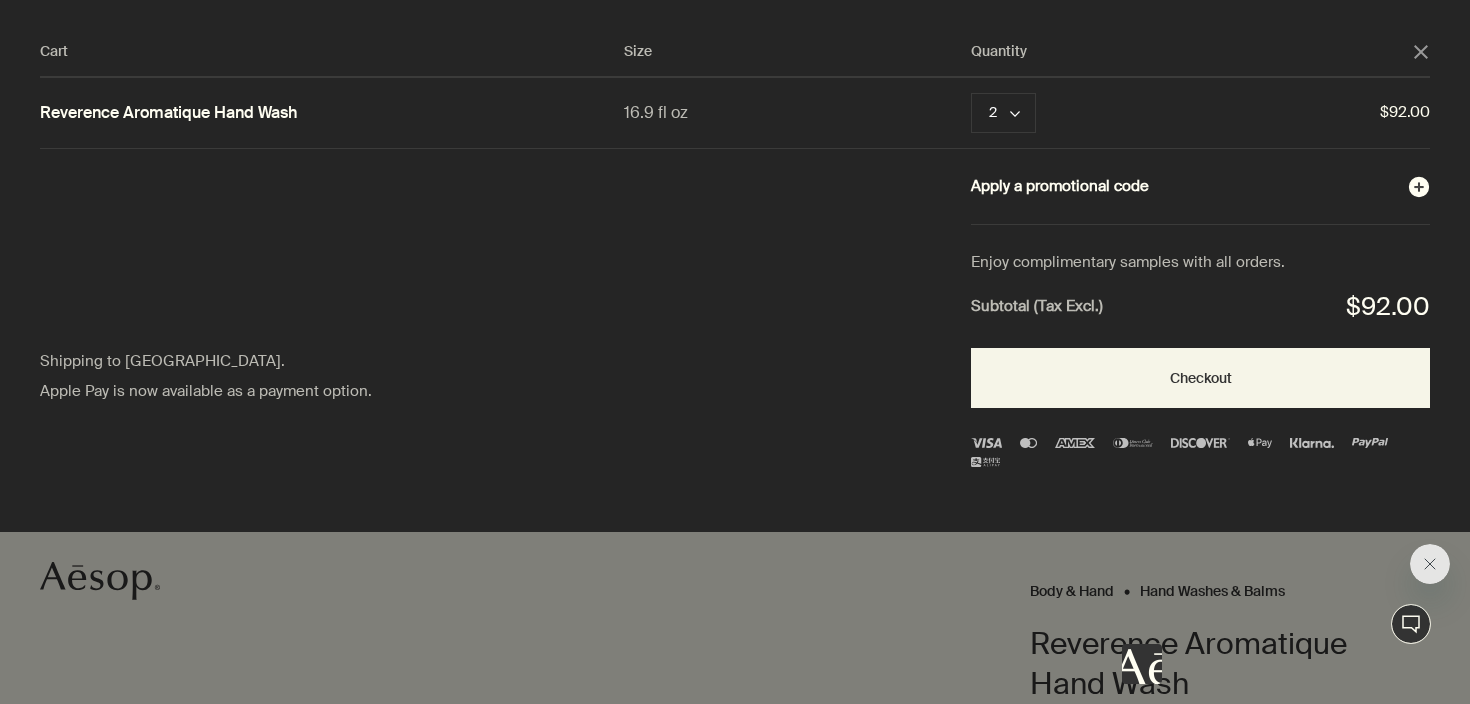 click on "Apply a promotional code plusAndCloseWithCircle" at bounding box center [1200, 187] 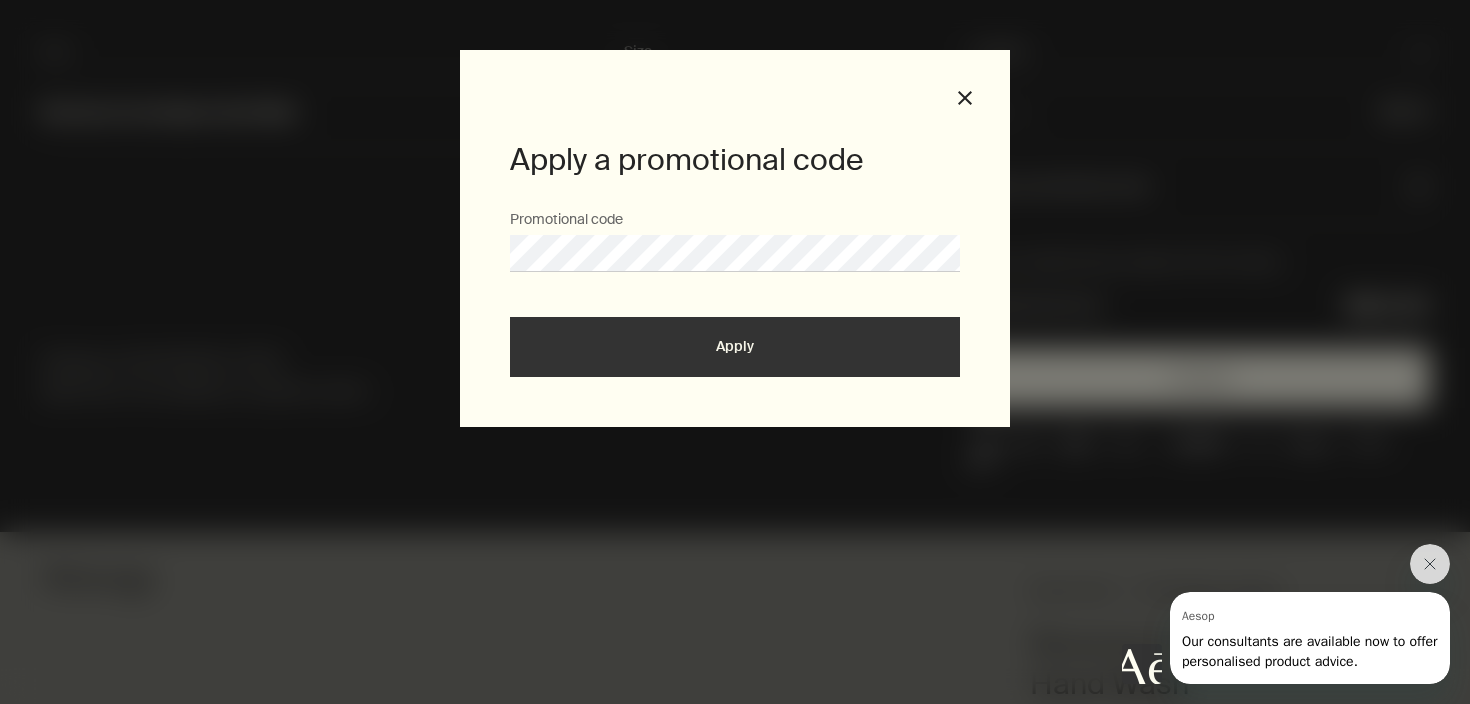 click on "Apply" at bounding box center (735, 347) 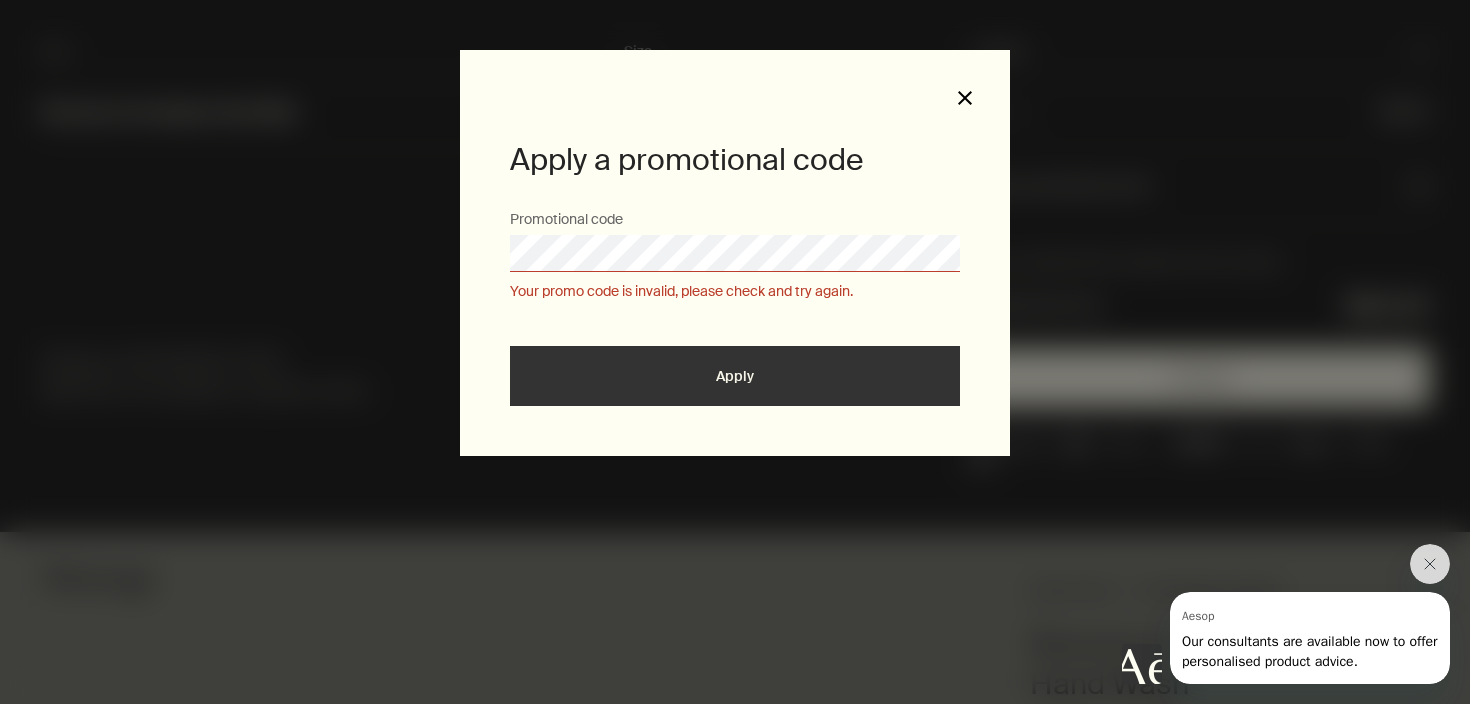 click on "close" at bounding box center [965, 98] 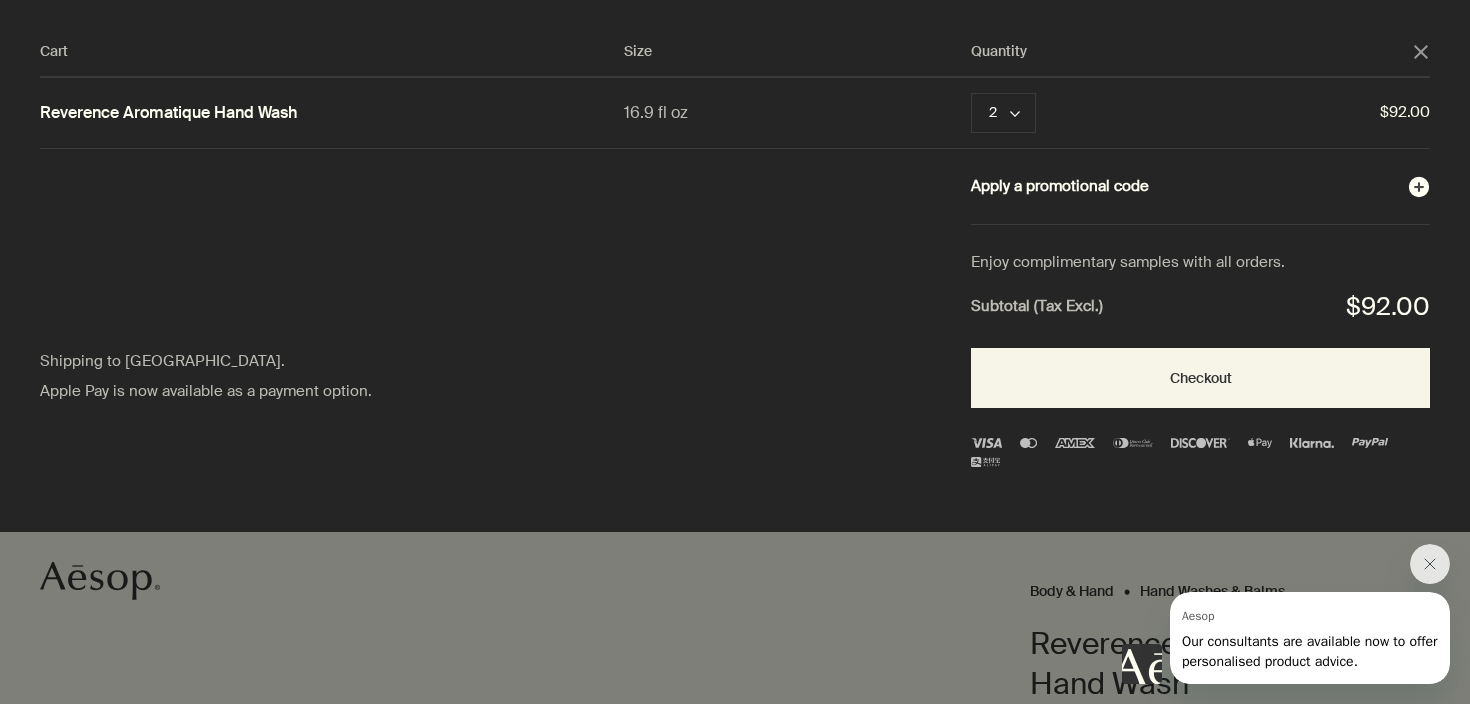 click on "Apply a promotional code plusAndCloseWithCircle" at bounding box center (1200, 187) 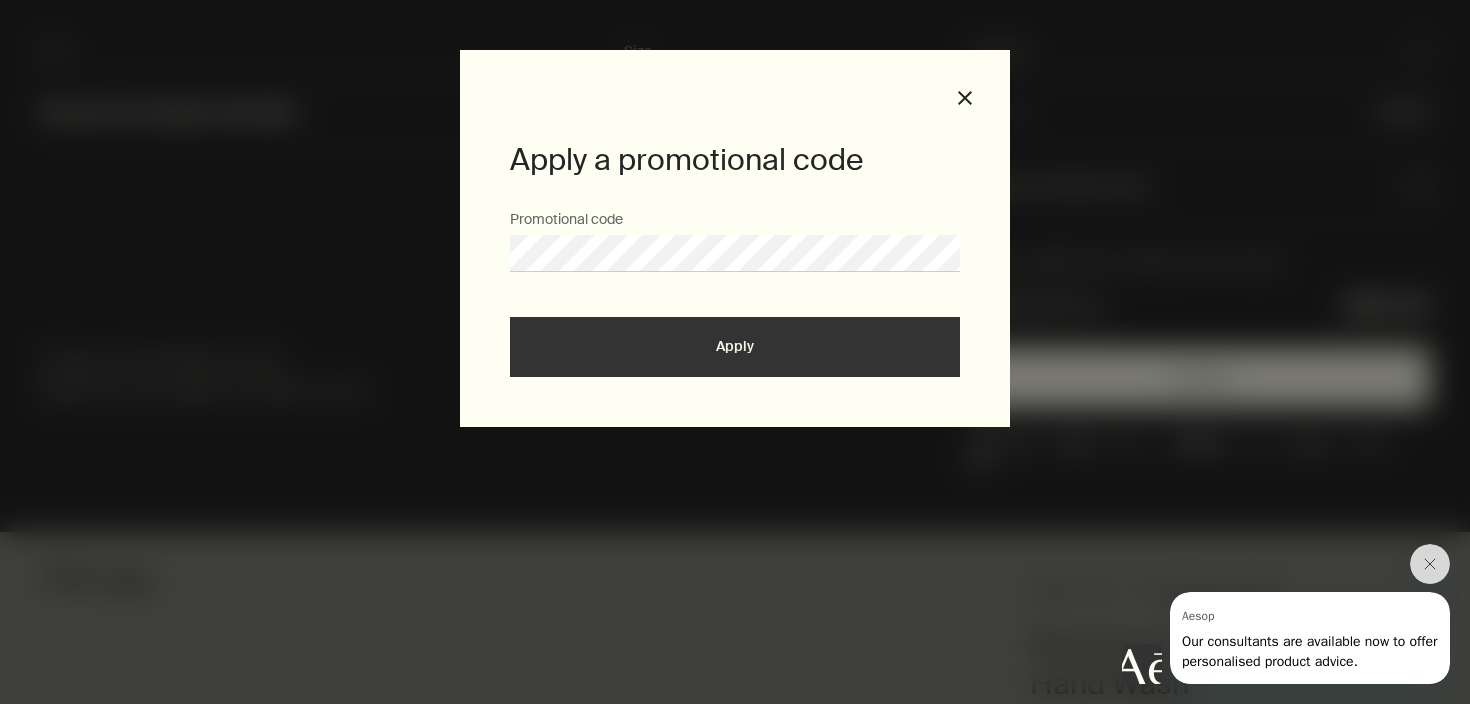click on "Apply" at bounding box center [735, 347] 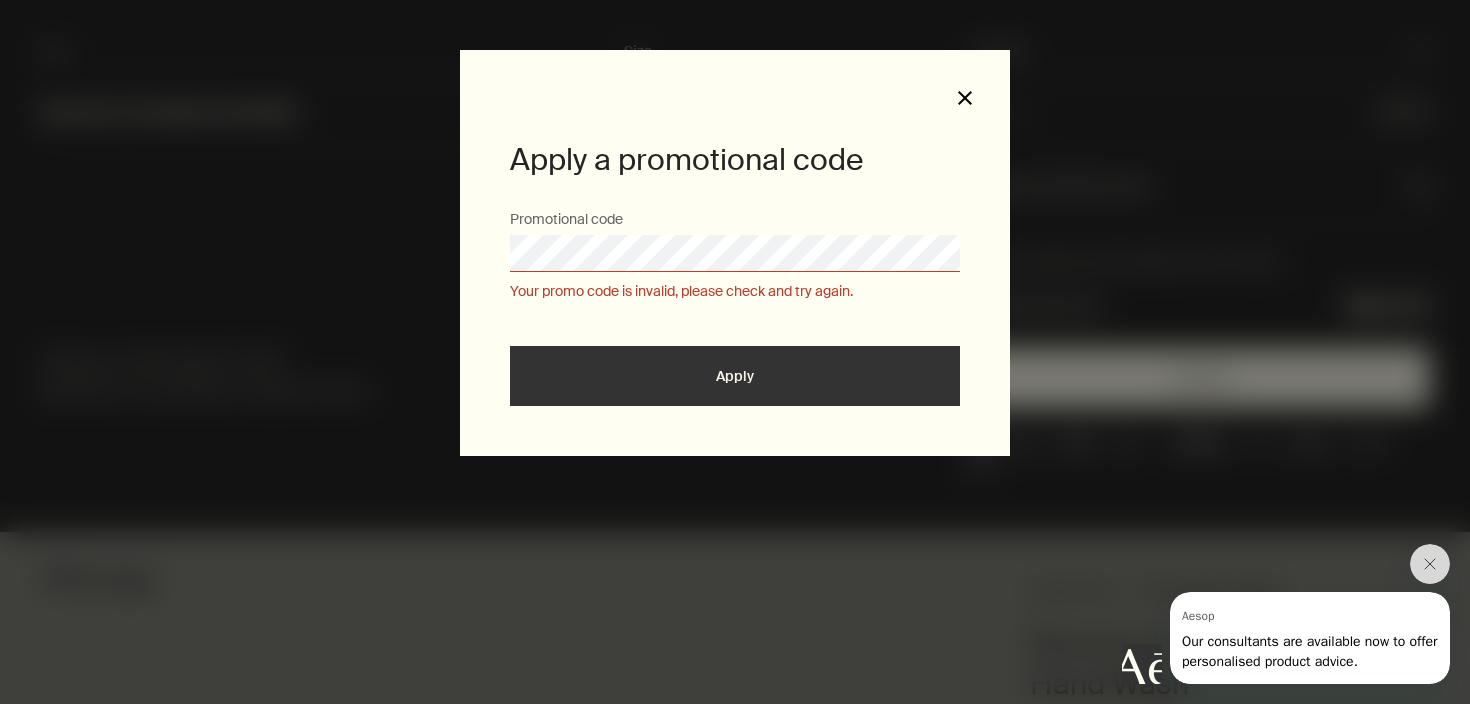 click on "close" at bounding box center [965, 98] 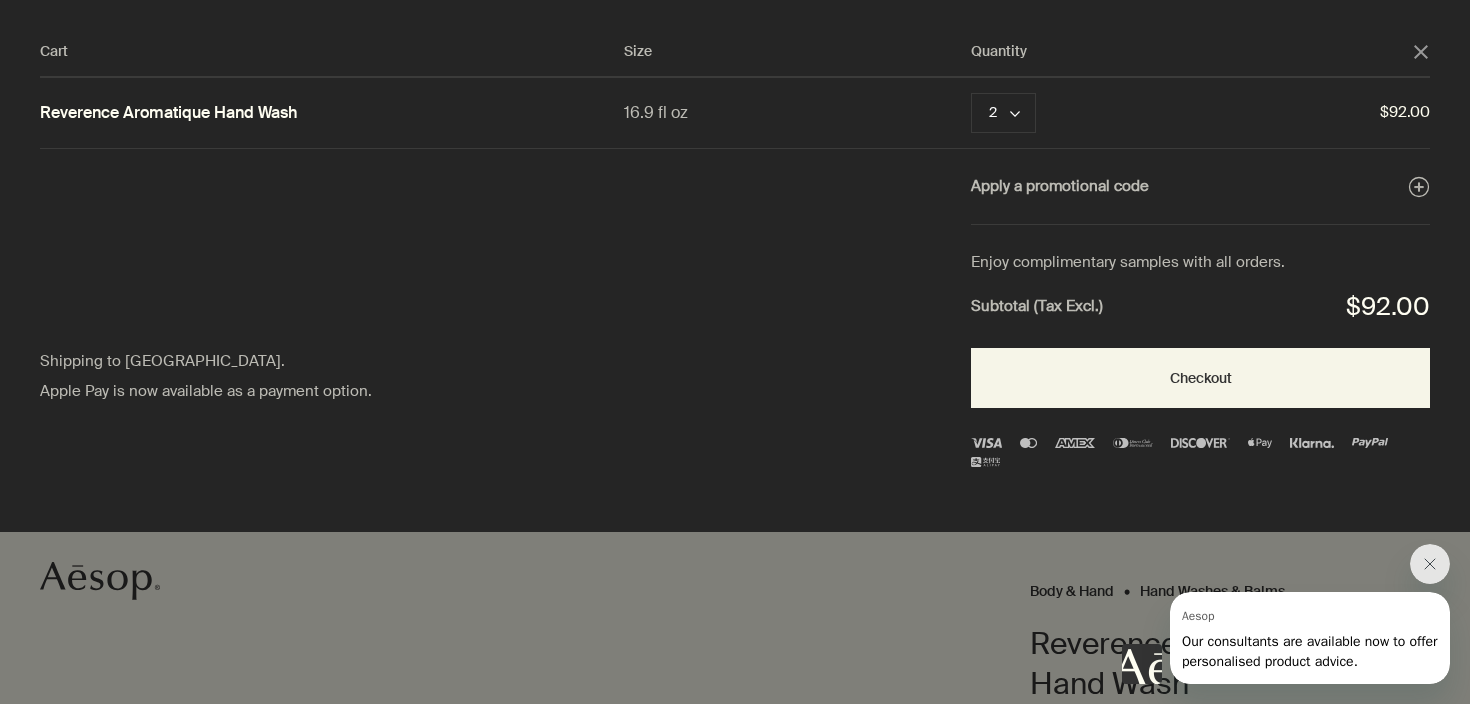 click on "Apply a promotional code plusAndCloseWithCircle Shipping to the United States. Apple Pay is now available as a payment option." at bounding box center [735, 187] 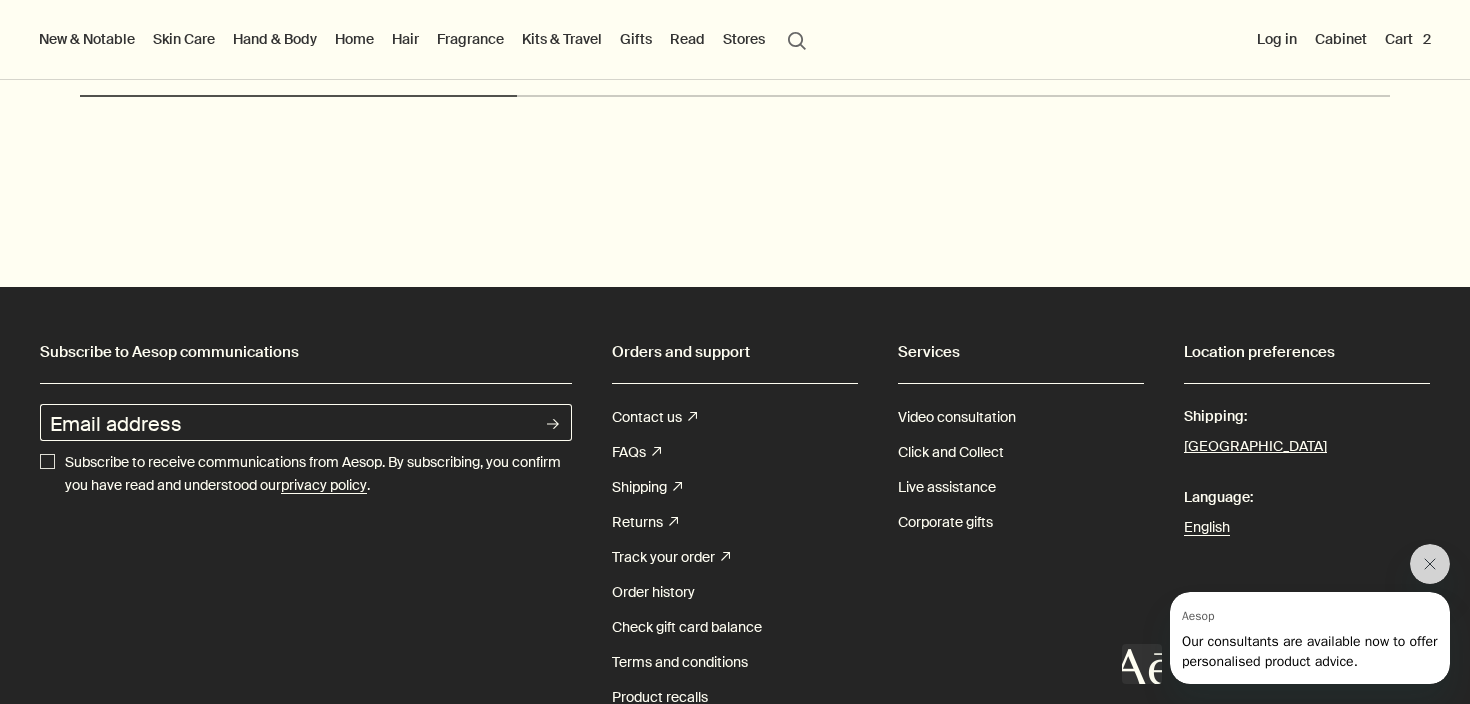 scroll, scrollTop: 3424, scrollLeft: 0, axis: vertical 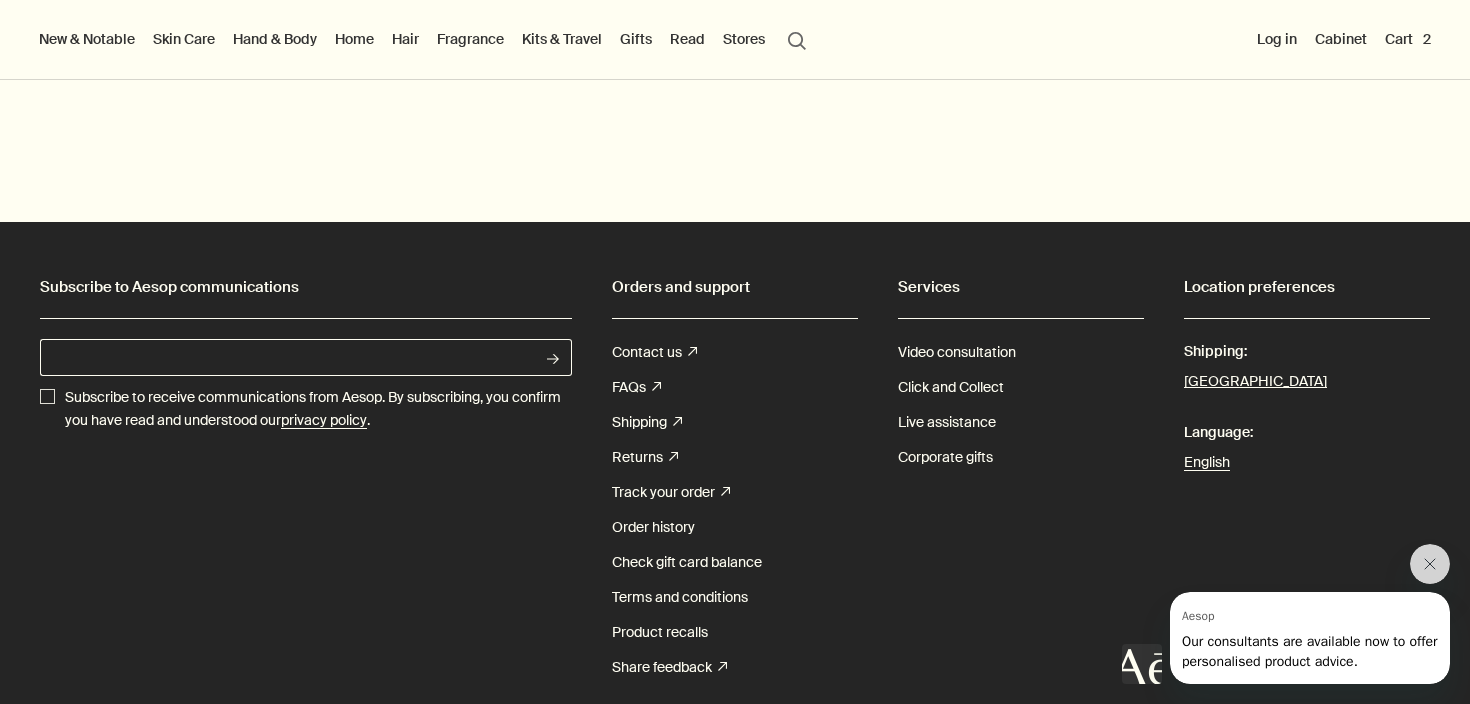 click on "Email address" at bounding box center [287, 357] 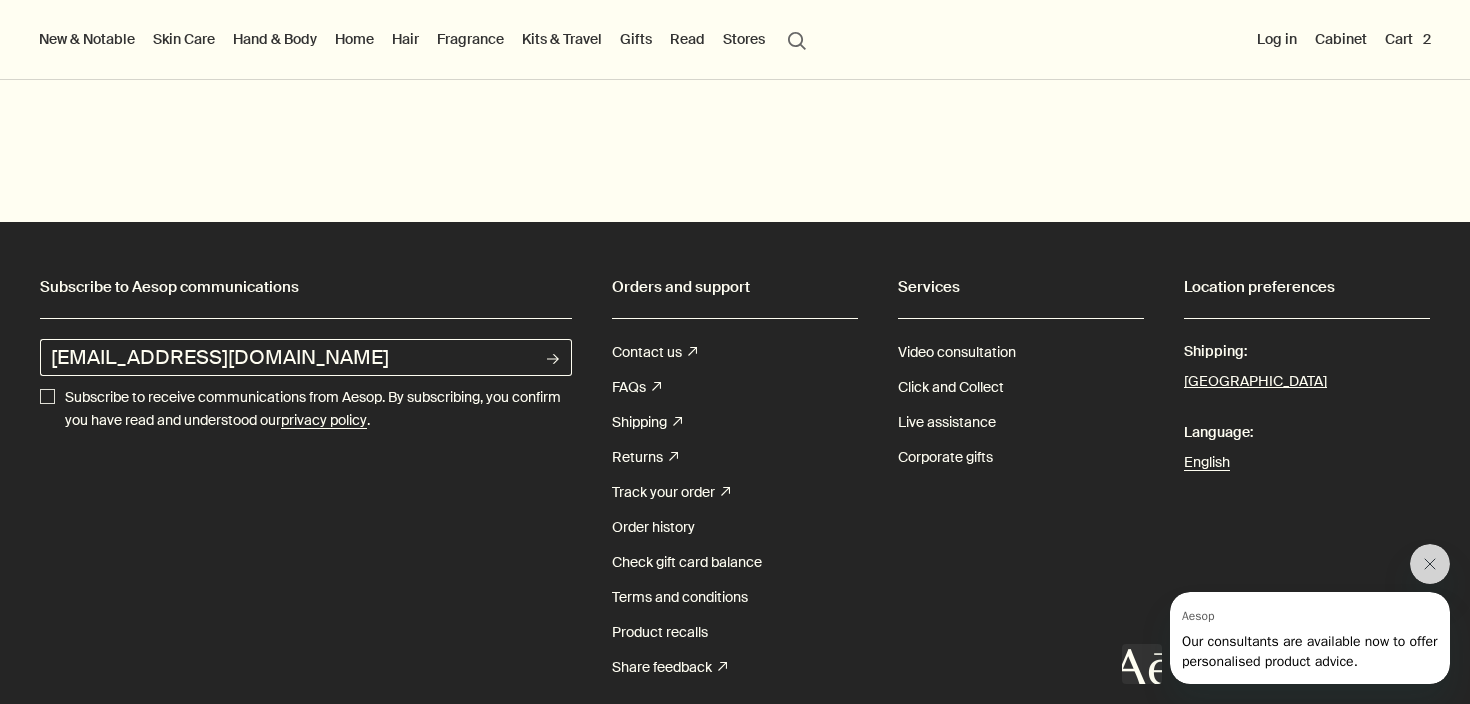 click on "Subscribe to receive communications from Aesop. By subscribing, you confirm you have read and understood our  privacy policy ." at bounding box center [47, 396] 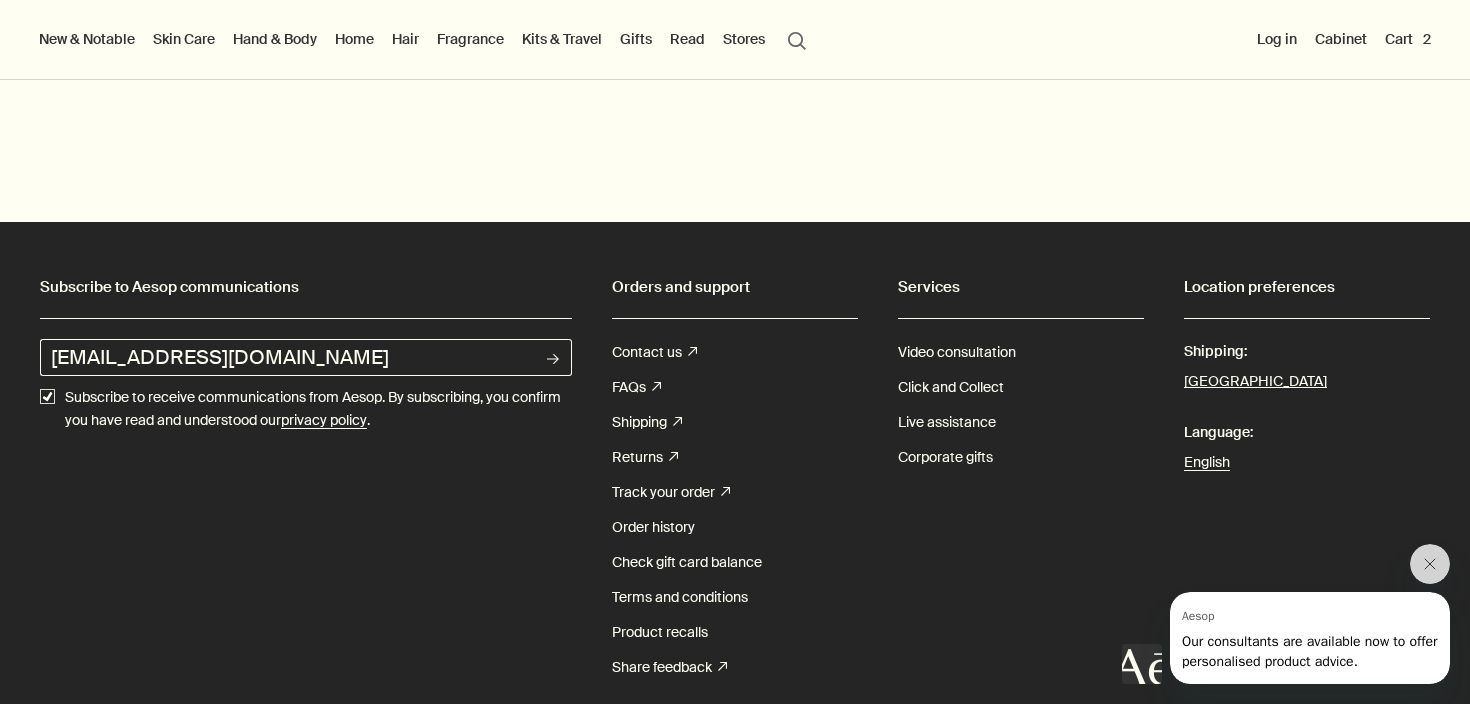 click on "rightArrow" 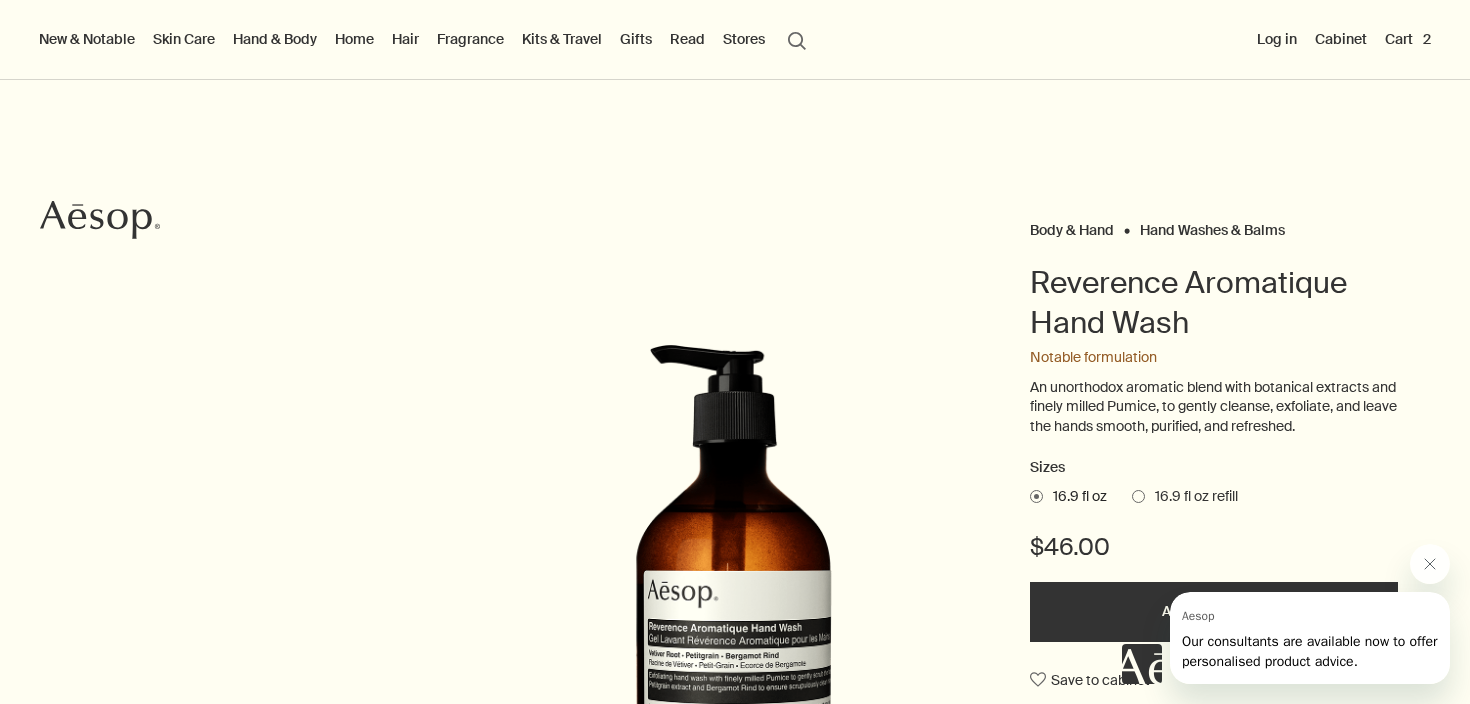 scroll, scrollTop: 0, scrollLeft: 0, axis: both 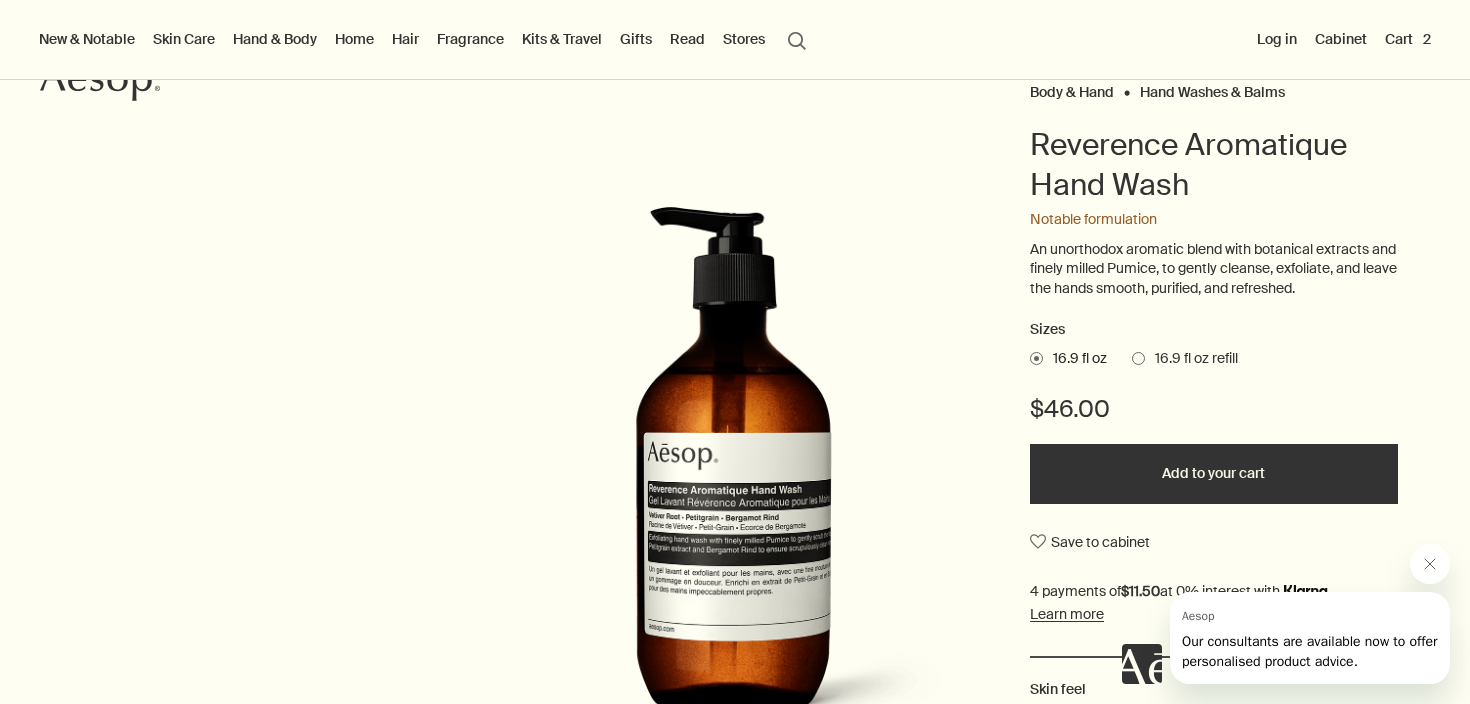 click on "Cart 2" at bounding box center (1408, 39) 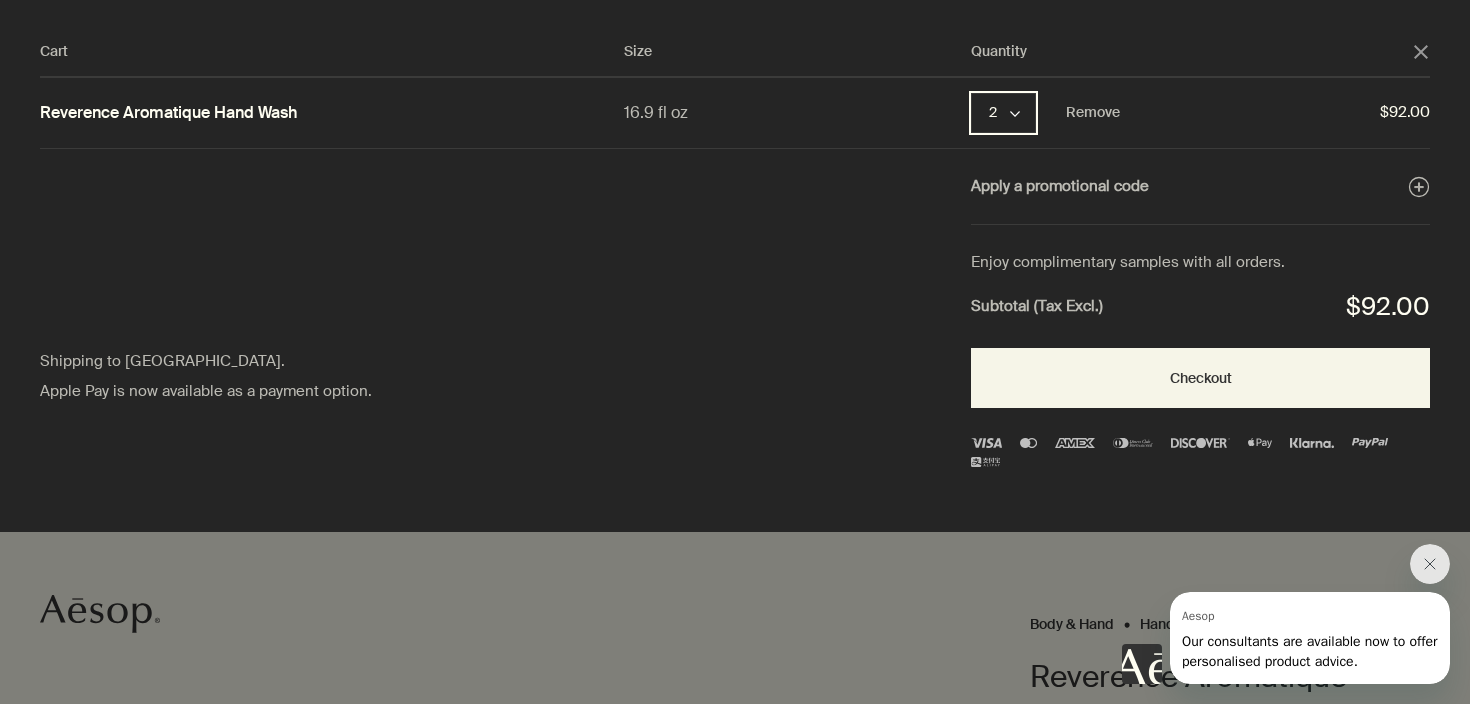 click on "2 chevron" at bounding box center (1003, 113) 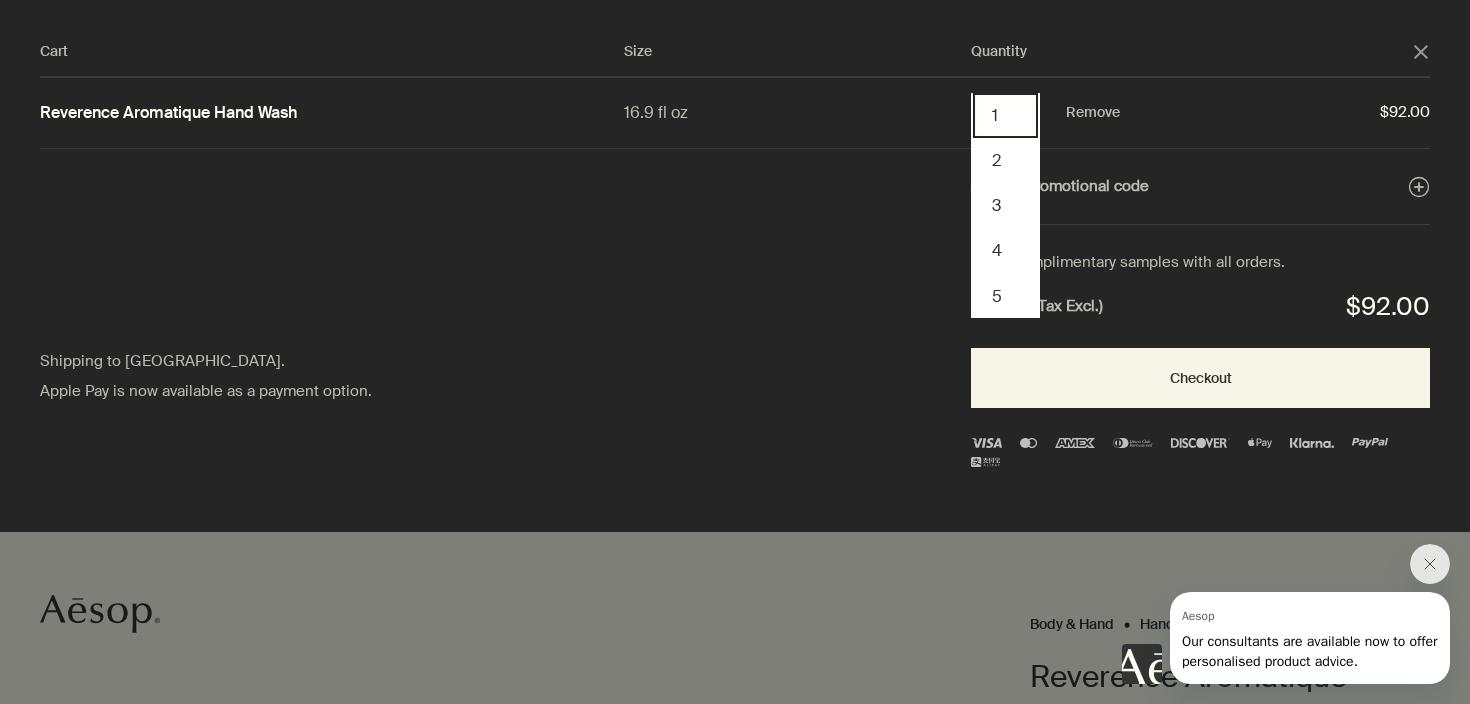 click on "1" at bounding box center (1005, 115) 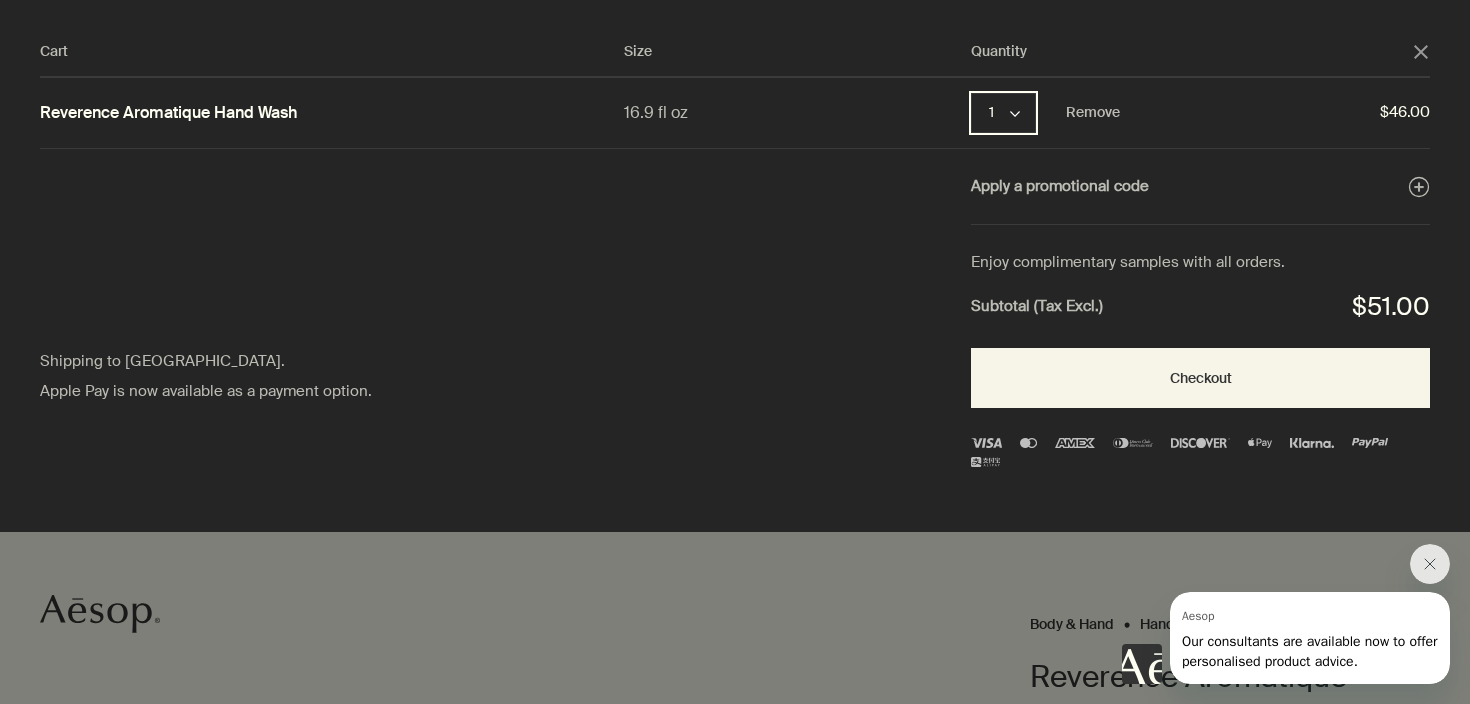 click on "chevron" 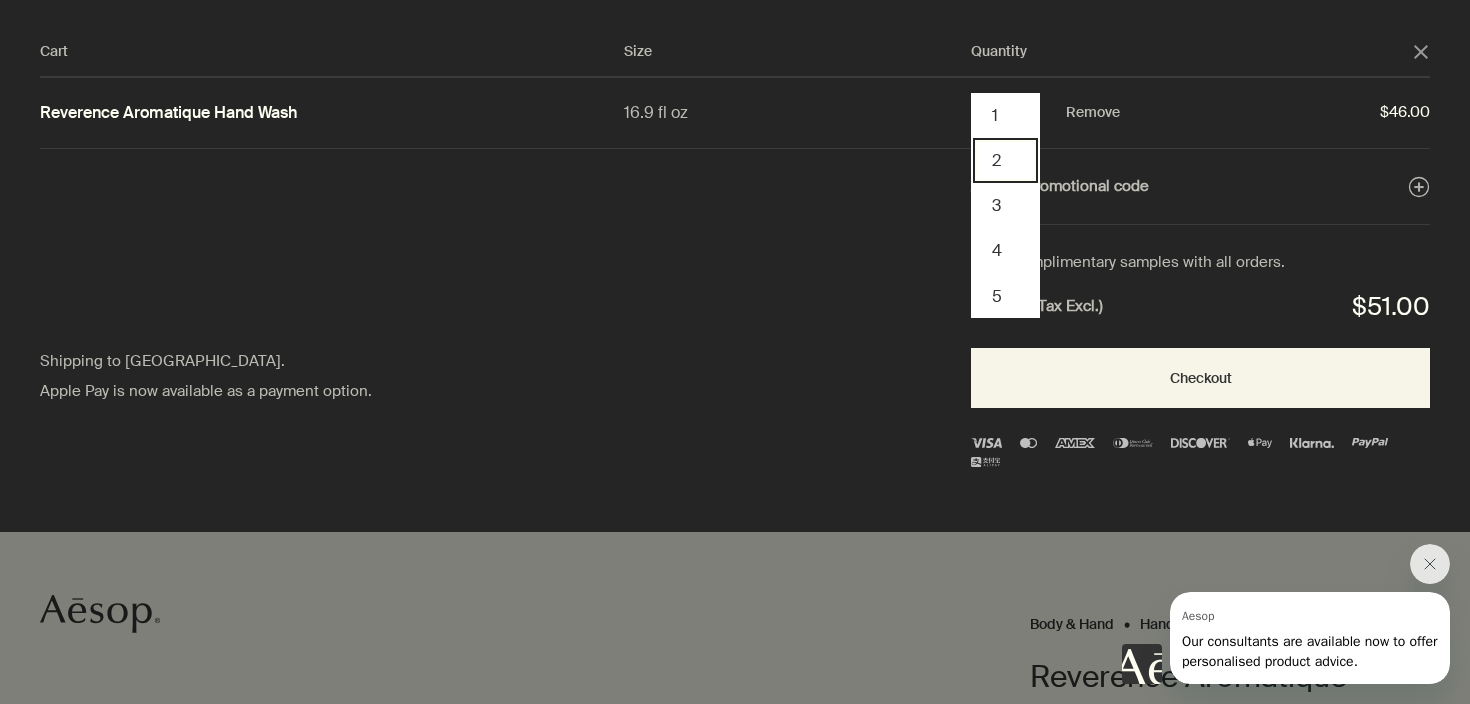 click on "2" at bounding box center [1005, 160] 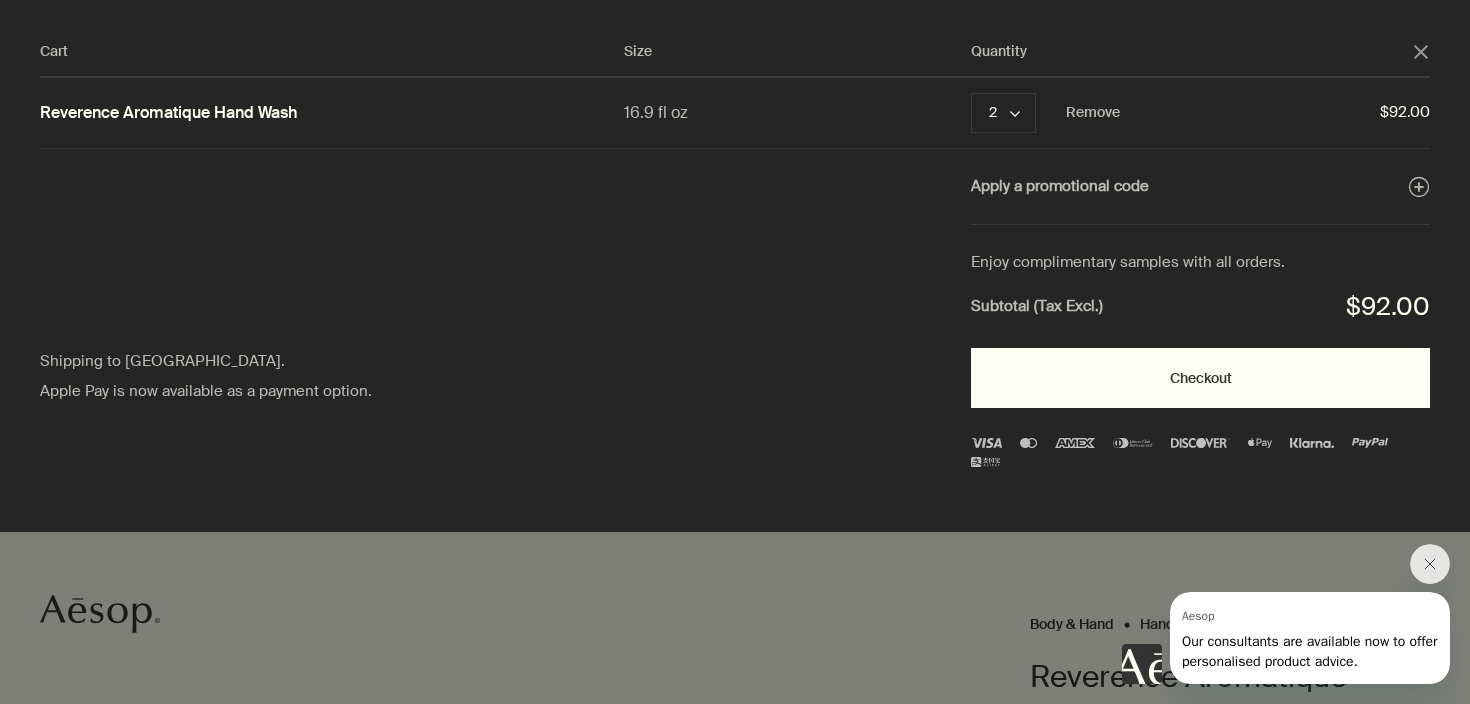 click on "Checkout" at bounding box center (1200, 378) 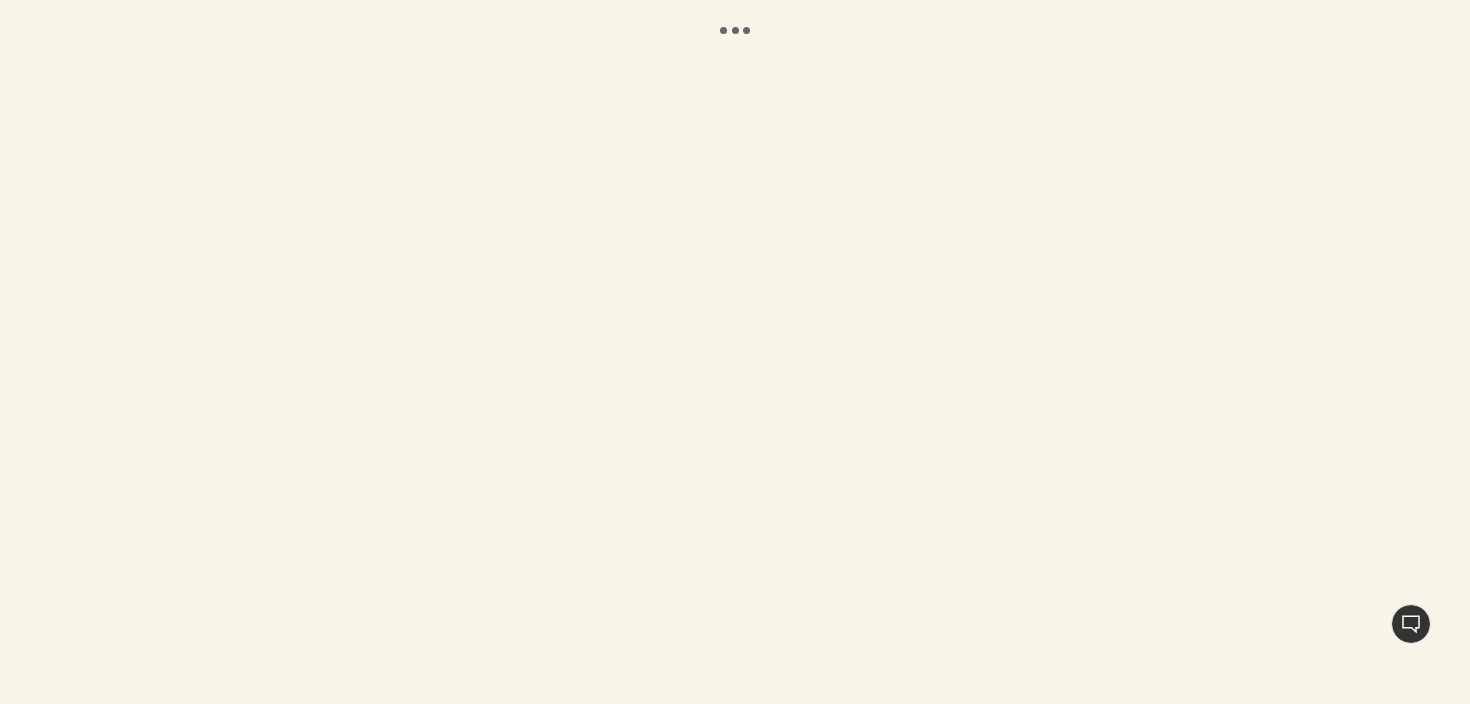 scroll, scrollTop: 0, scrollLeft: 0, axis: both 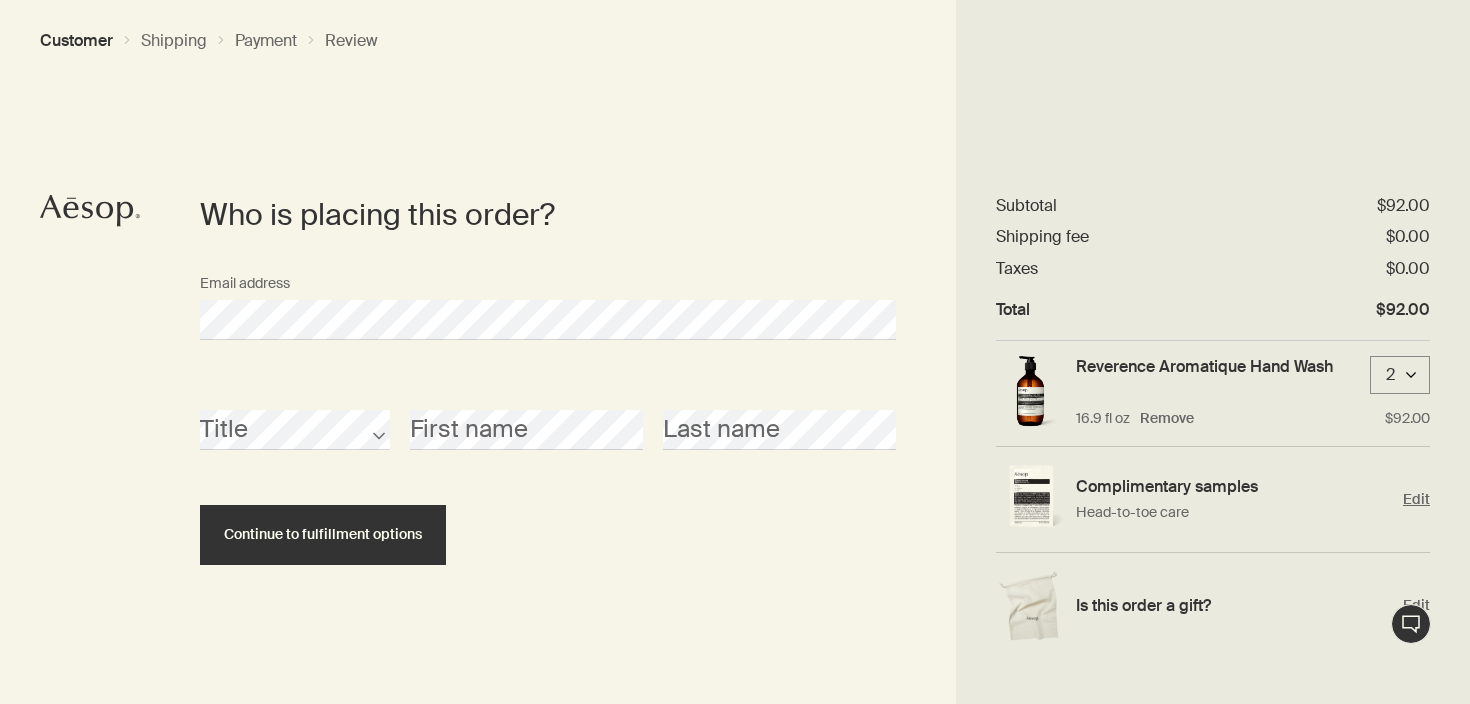 click on "Complimentary samples Head-to-toe care Edit" at bounding box center [1213, 500] 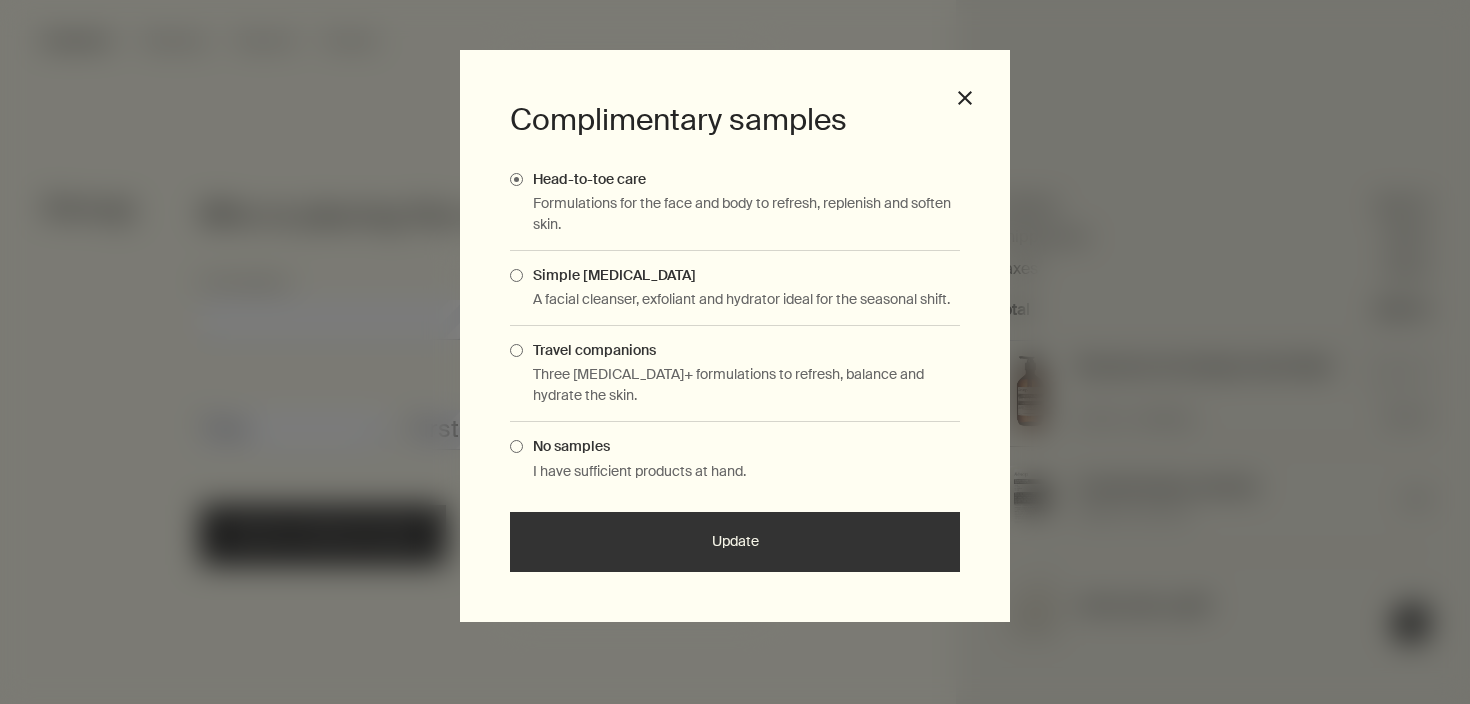 click at bounding box center (516, 350) 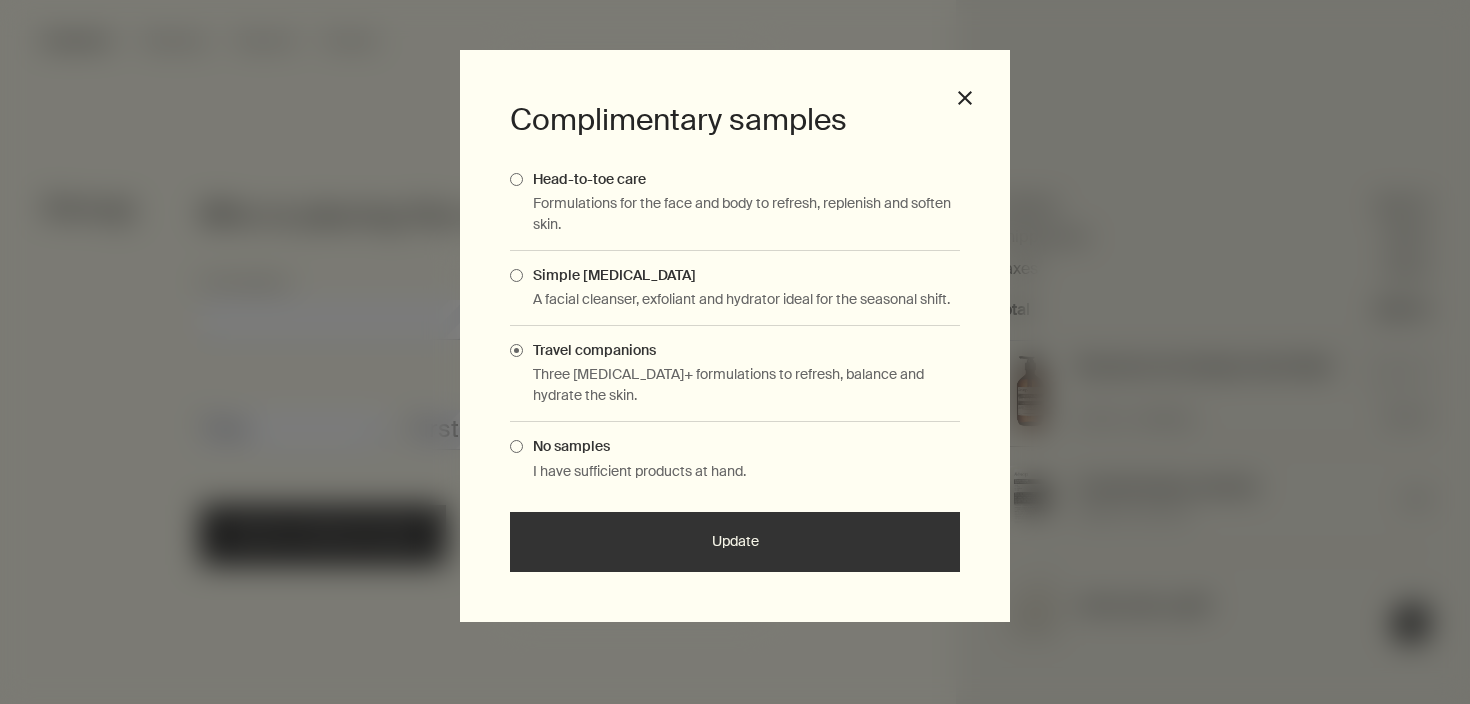 click on "Update" at bounding box center (735, 542) 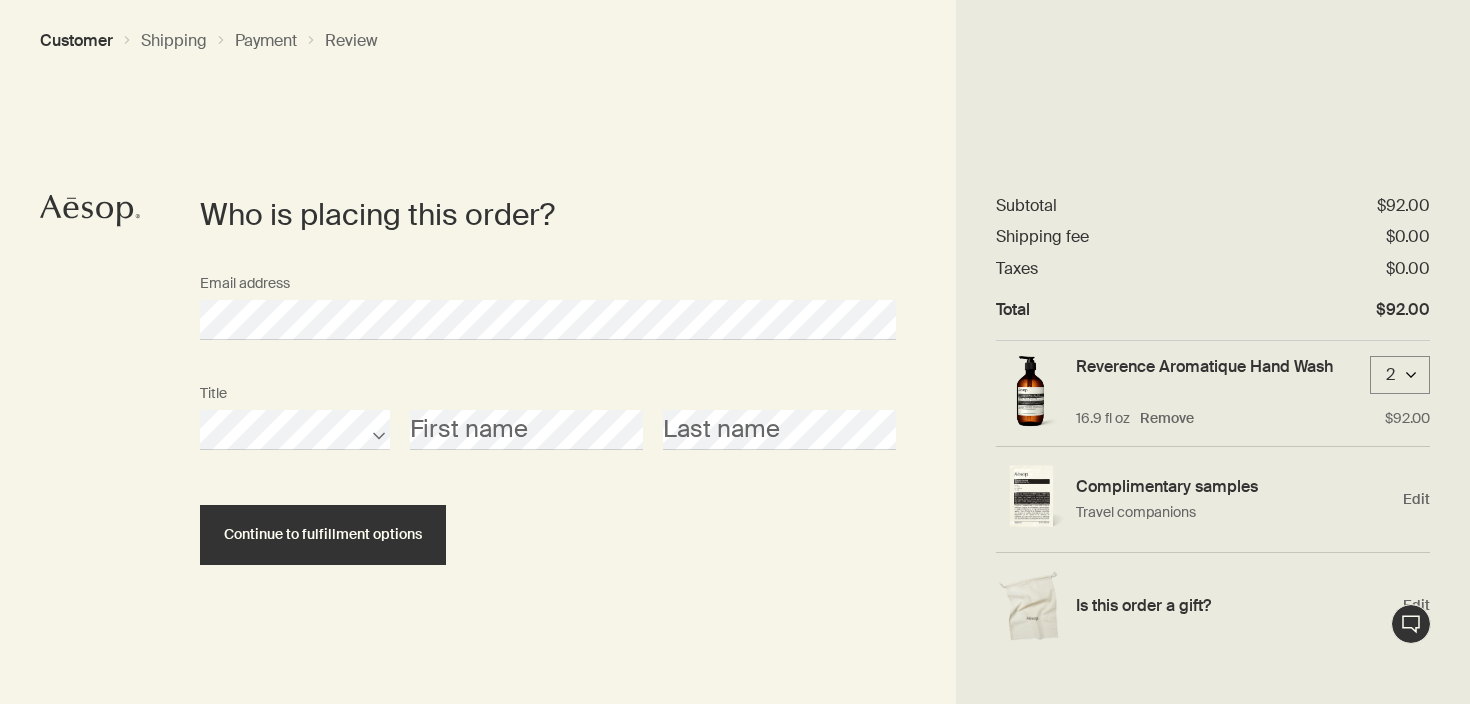 click on "Title First name Last name" at bounding box center (548, 430) 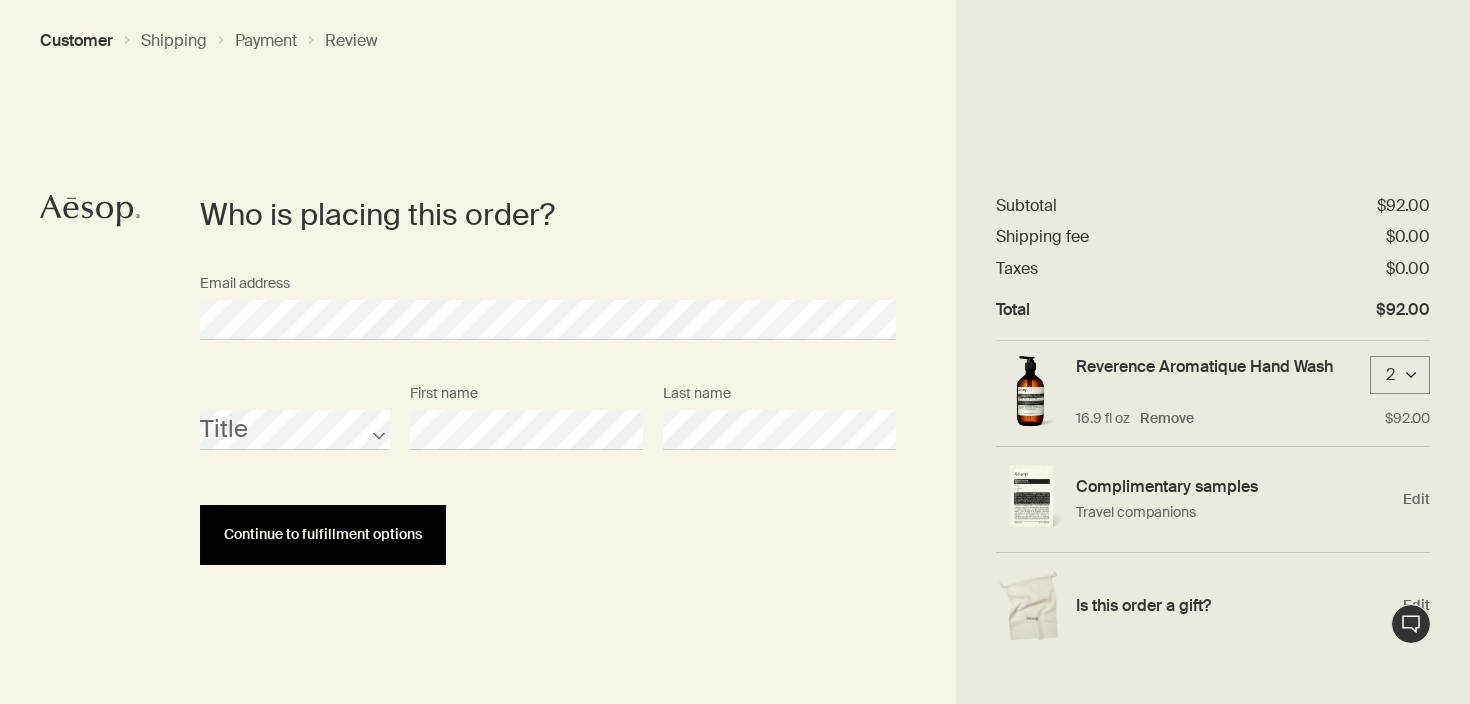 click on "Continue to fulfillment options" at bounding box center (323, 535) 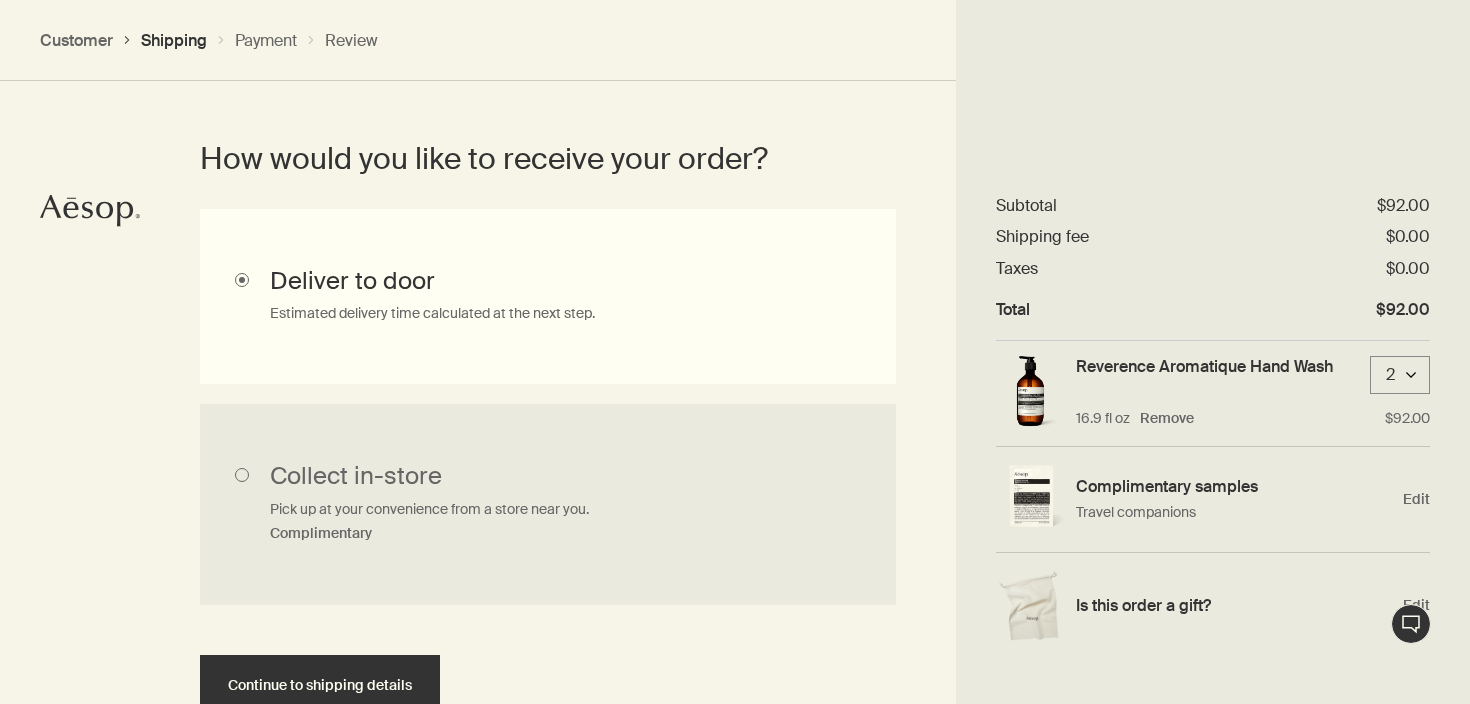 scroll, scrollTop: 539, scrollLeft: 0, axis: vertical 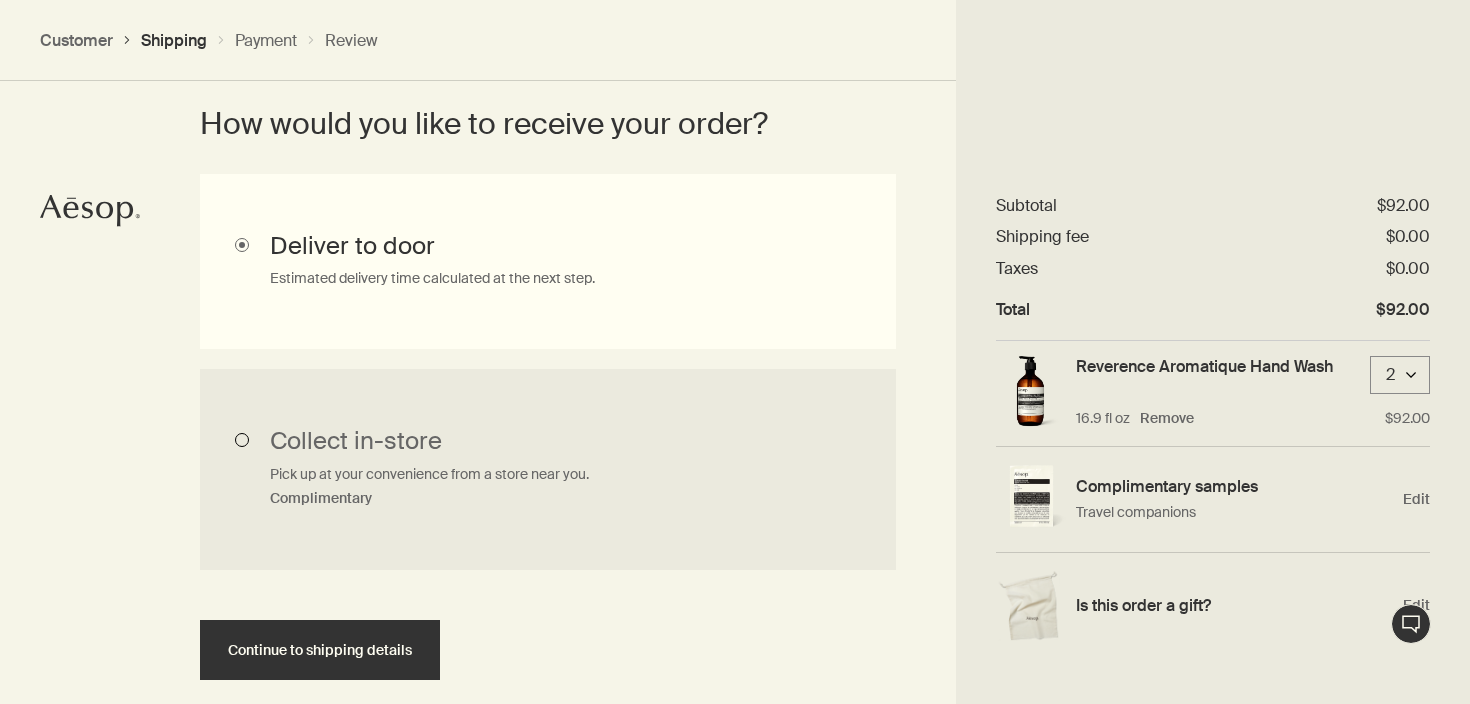 click on "Collect in-store Pick up at your convenience from a store near you. Complimentary" at bounding box center [548, 470] 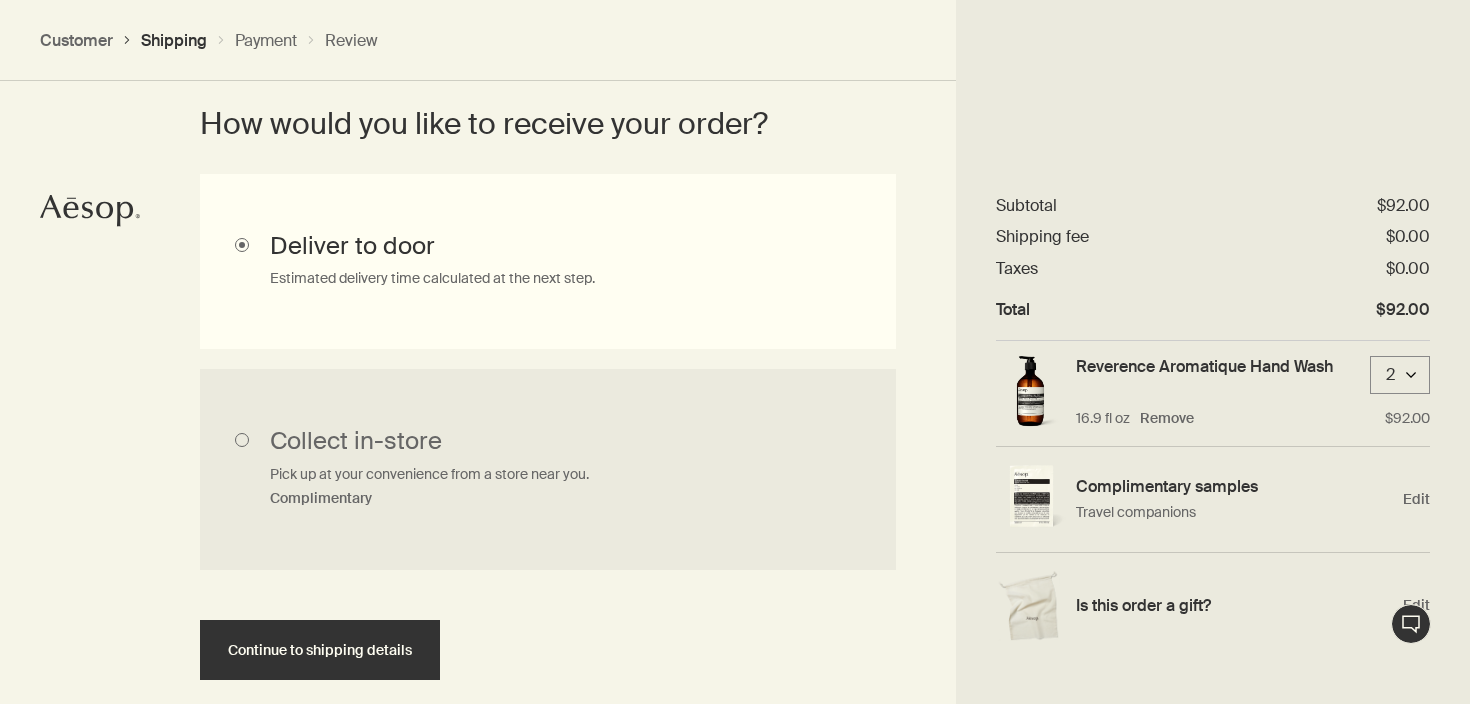 radio on "true" 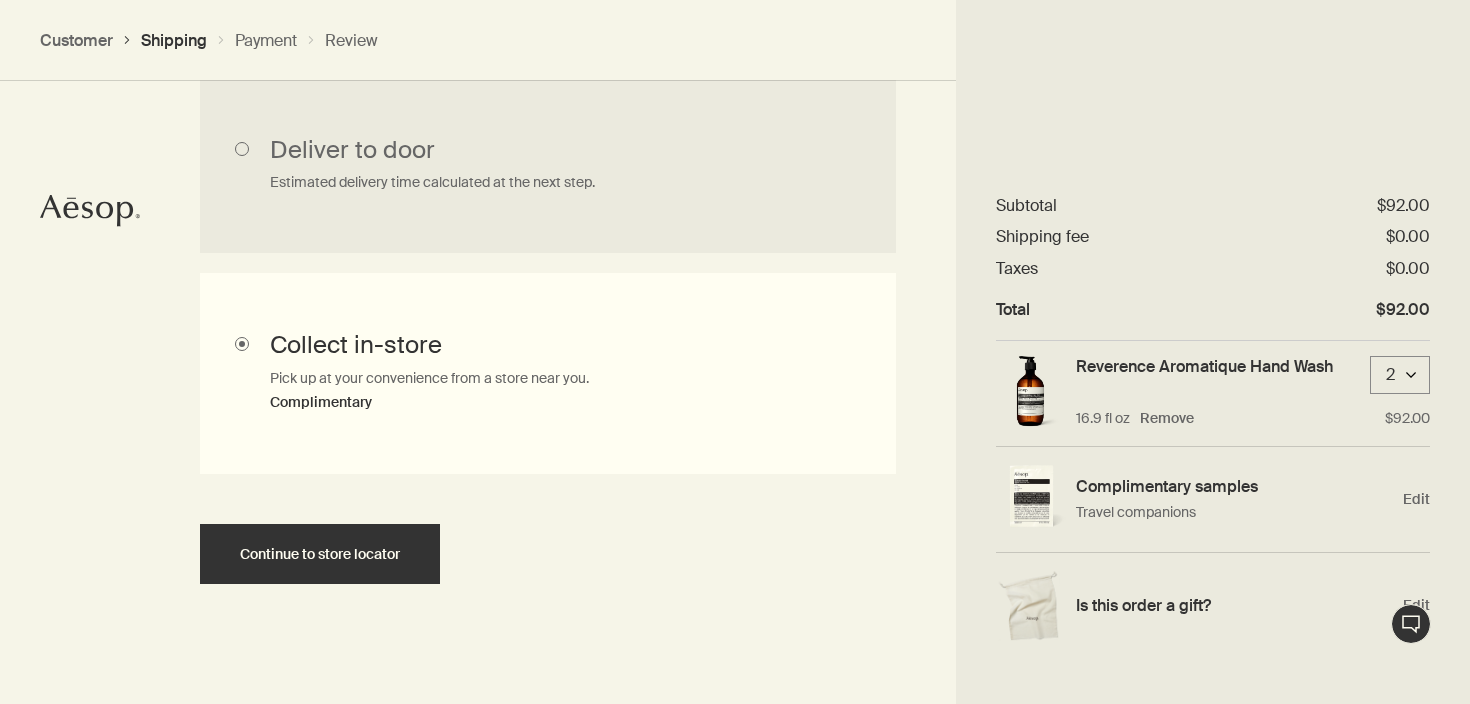 scroll, scrollTop: 648, scrollLeft: 0, axis: vertical 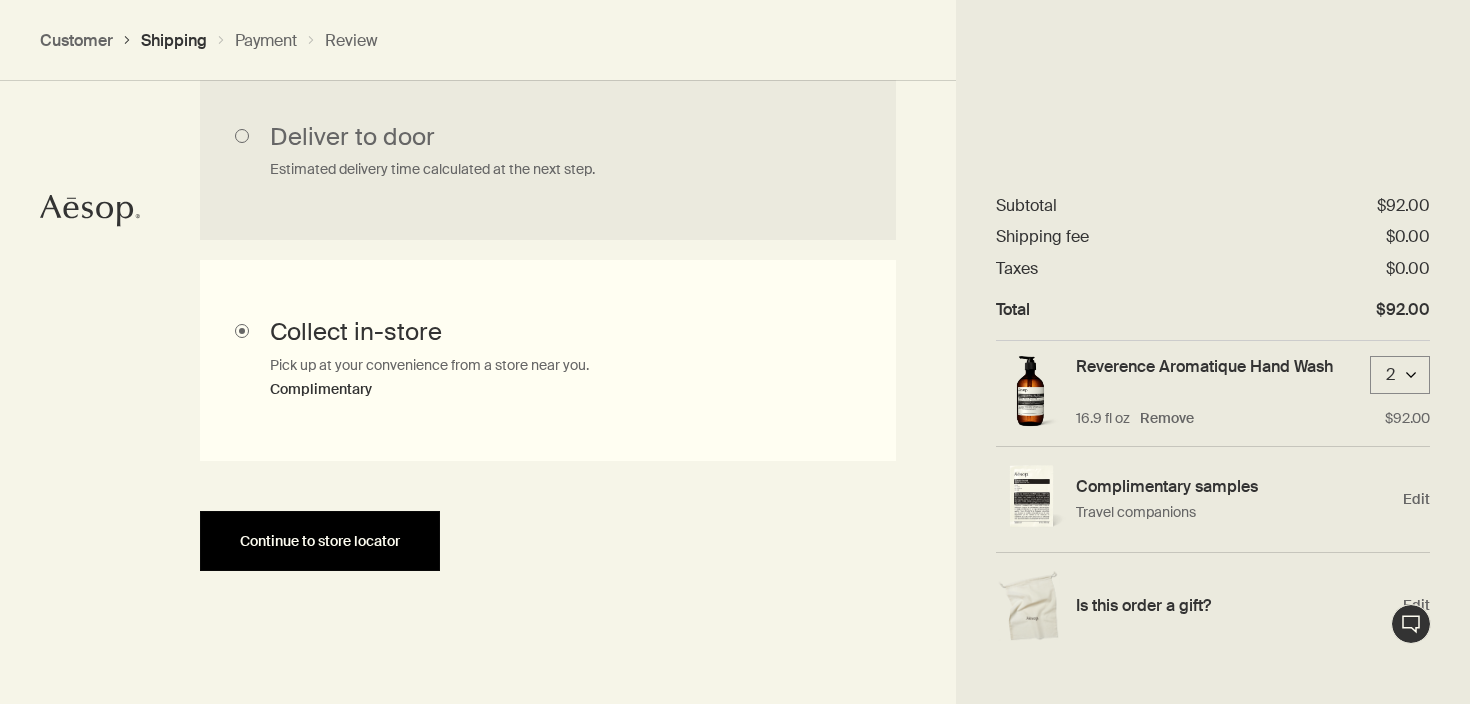 click on "Continue to store locator" at bounding box center (320, 541) 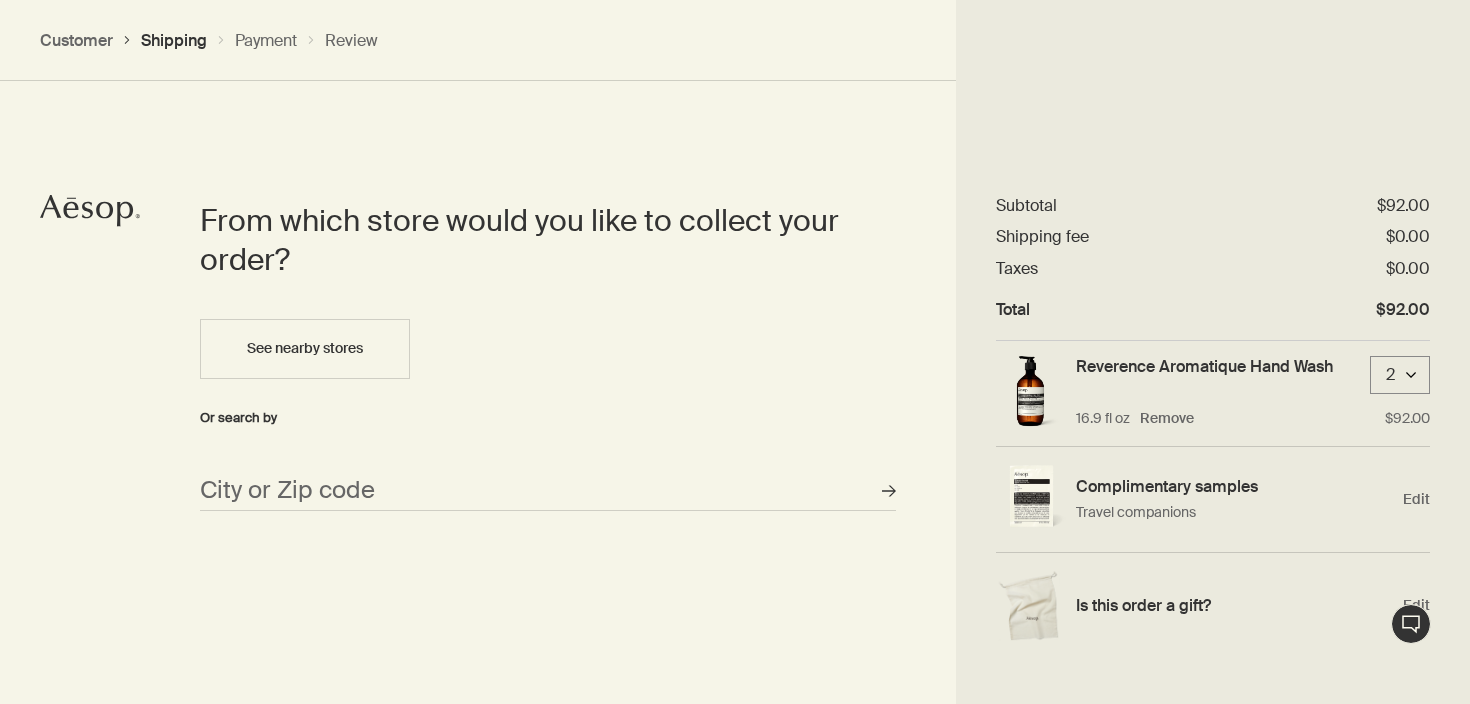 scroll, scrollTop: 856, scrollLeft: 0, axis: vertical 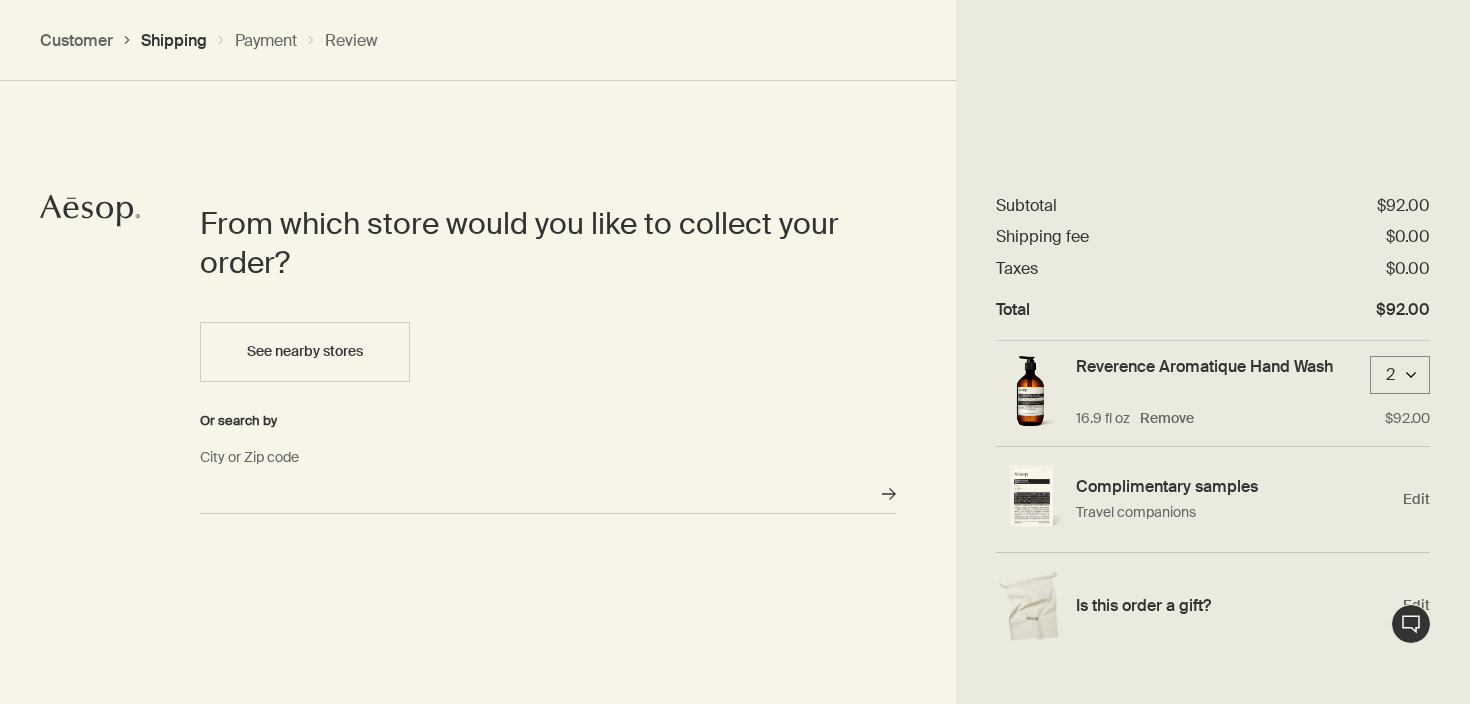 click on "City or Zip code" at bounding box center [548, 494] 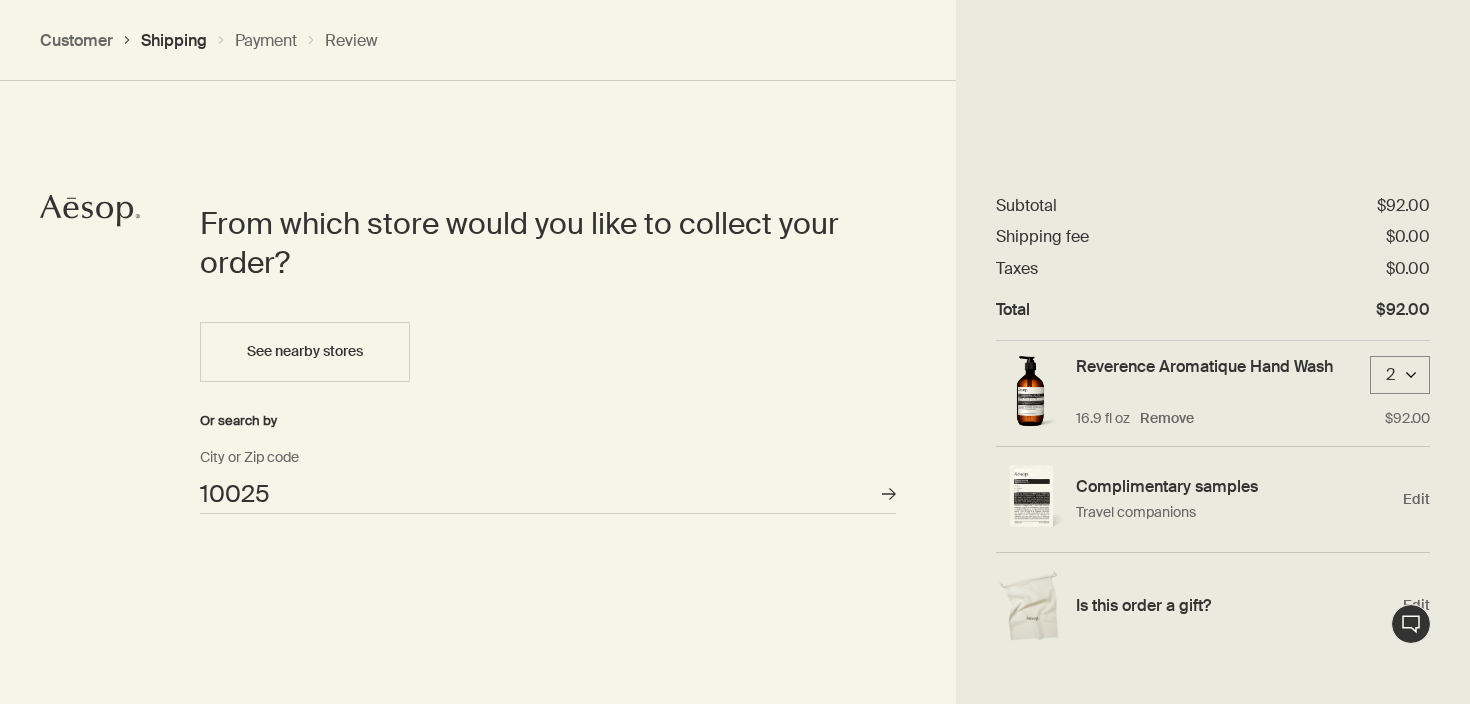 type on "New York, NY 10025" 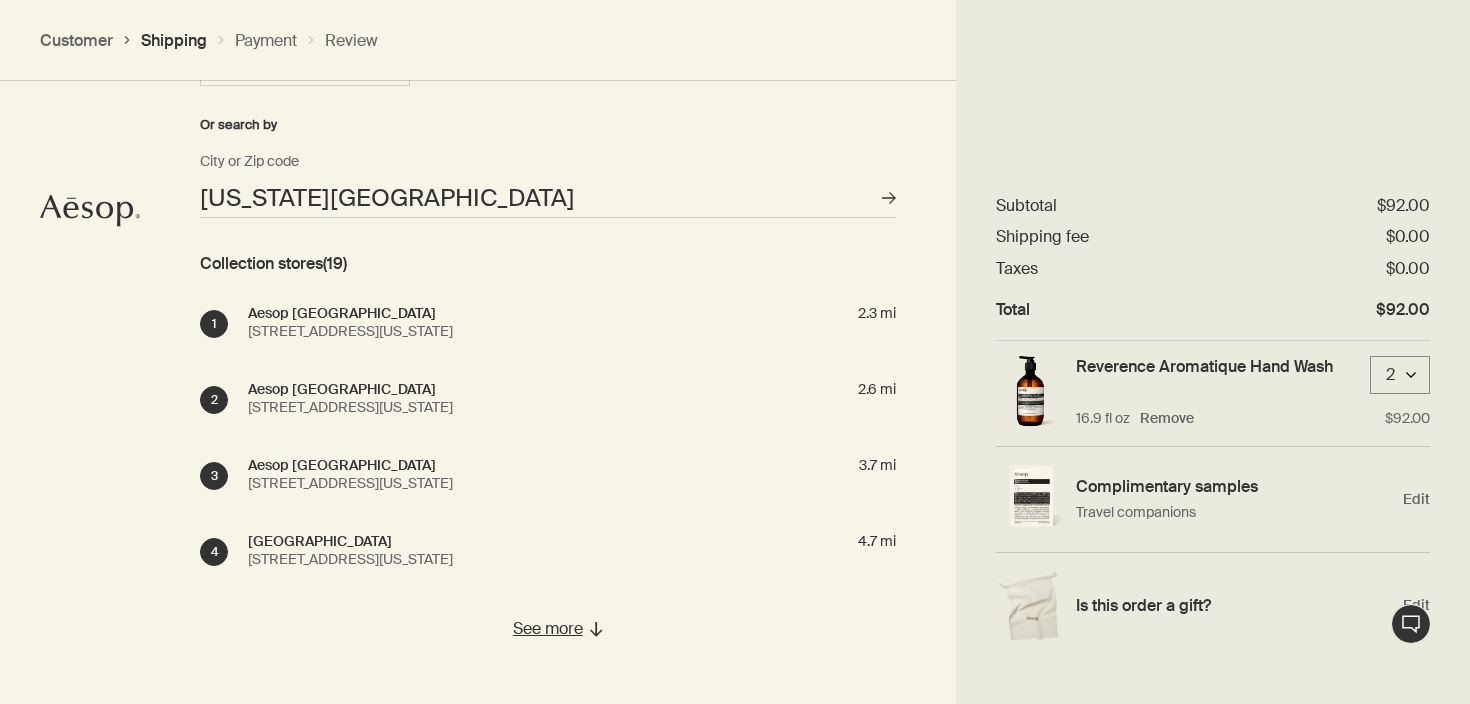 scroll, scrollTop: 1151, scrollLeft: 0, axis: vertical 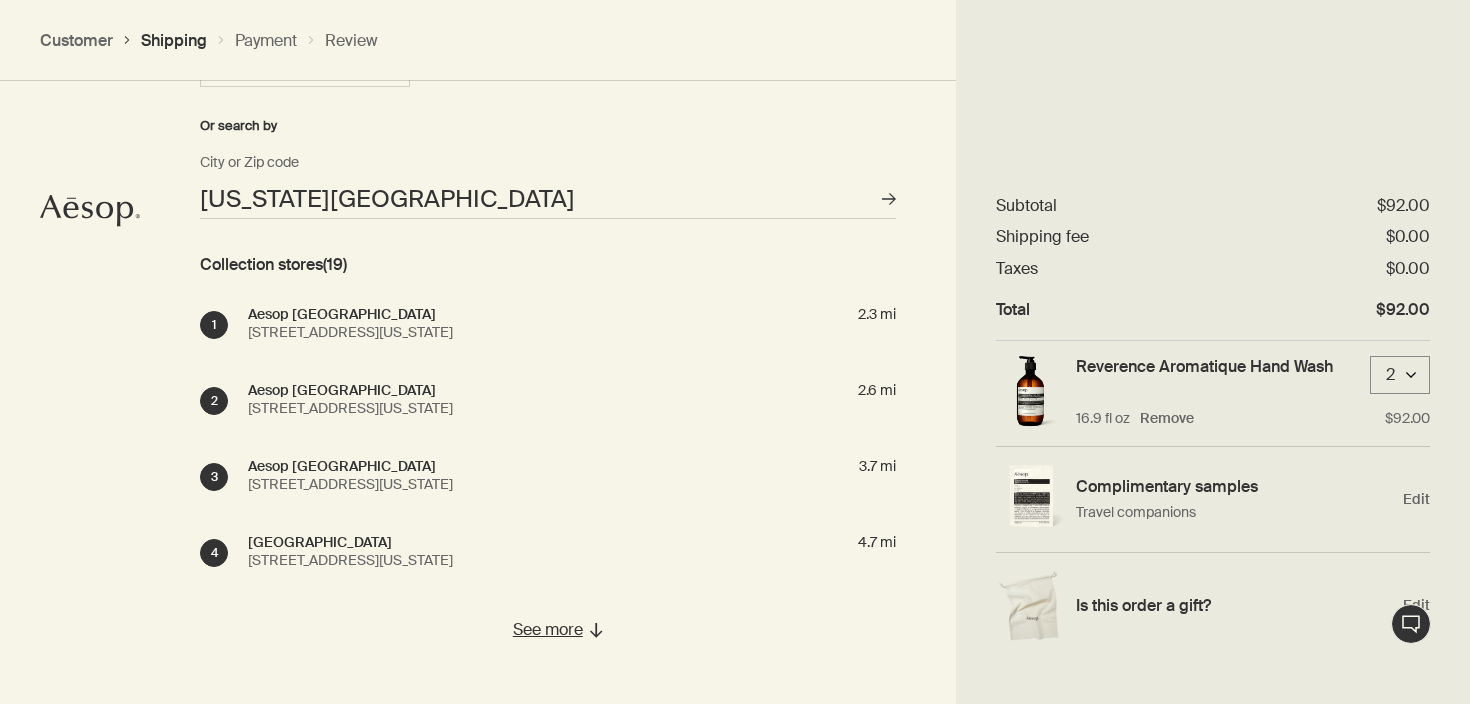 click on "Aesop Upper West Side" at bounding box center [358, 314] 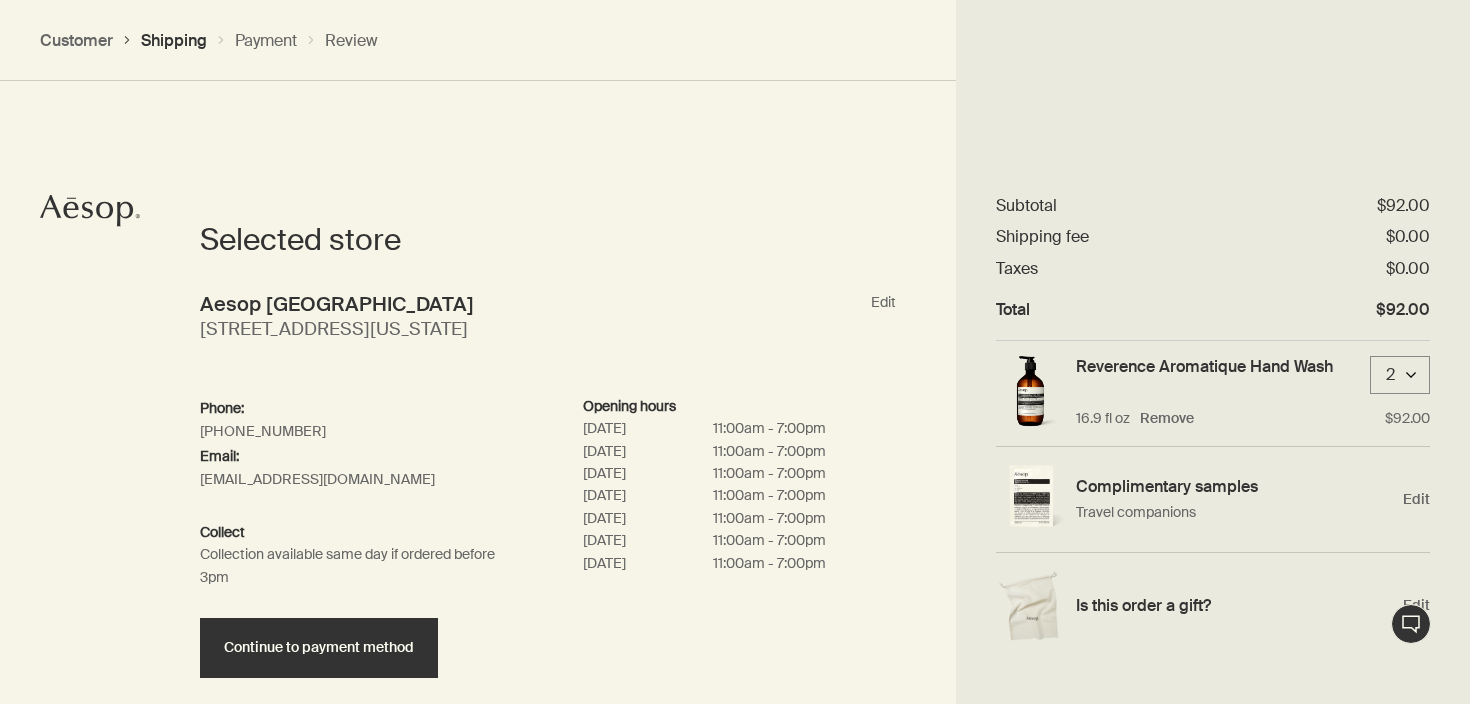 scroll, scrollTop: 947, scrollLeft: 0, axis: vertical 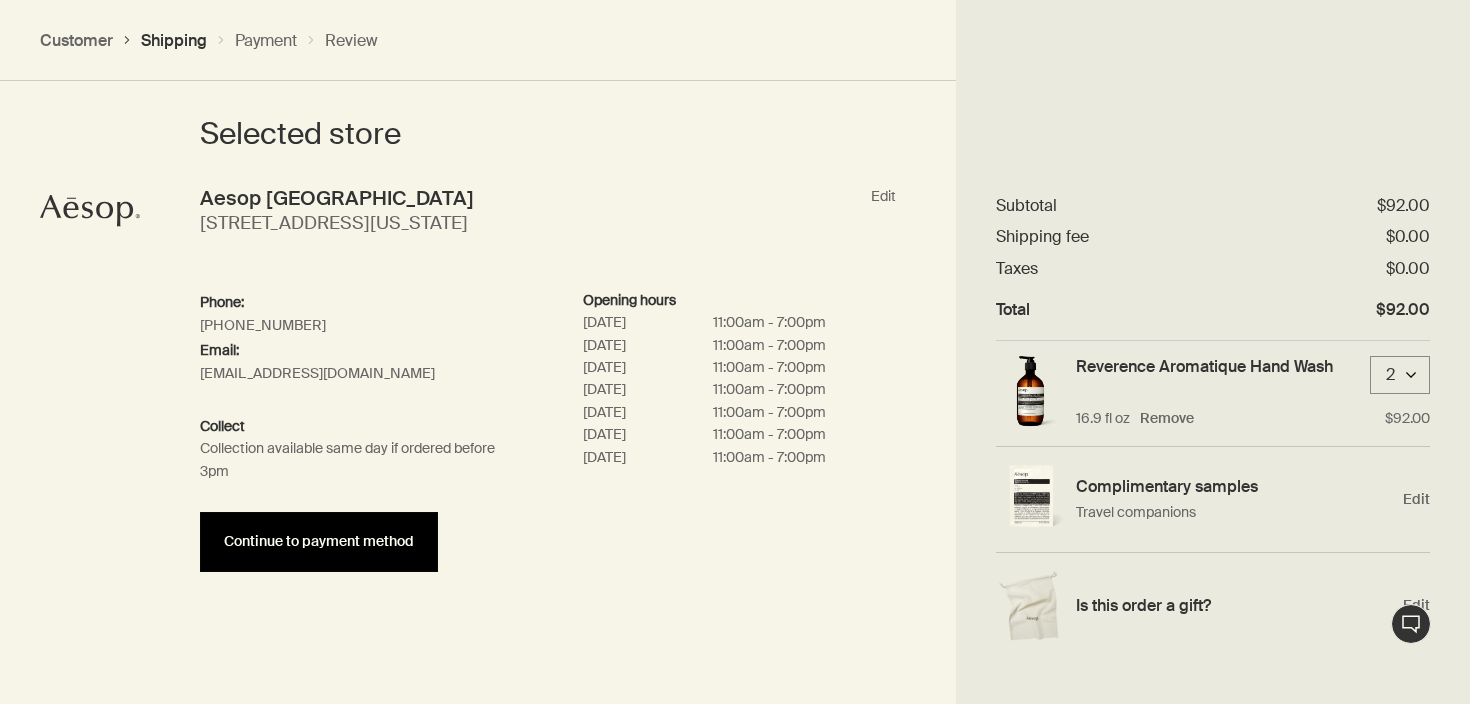 click on "Continue to payment method" at bounding box center (319, 541) 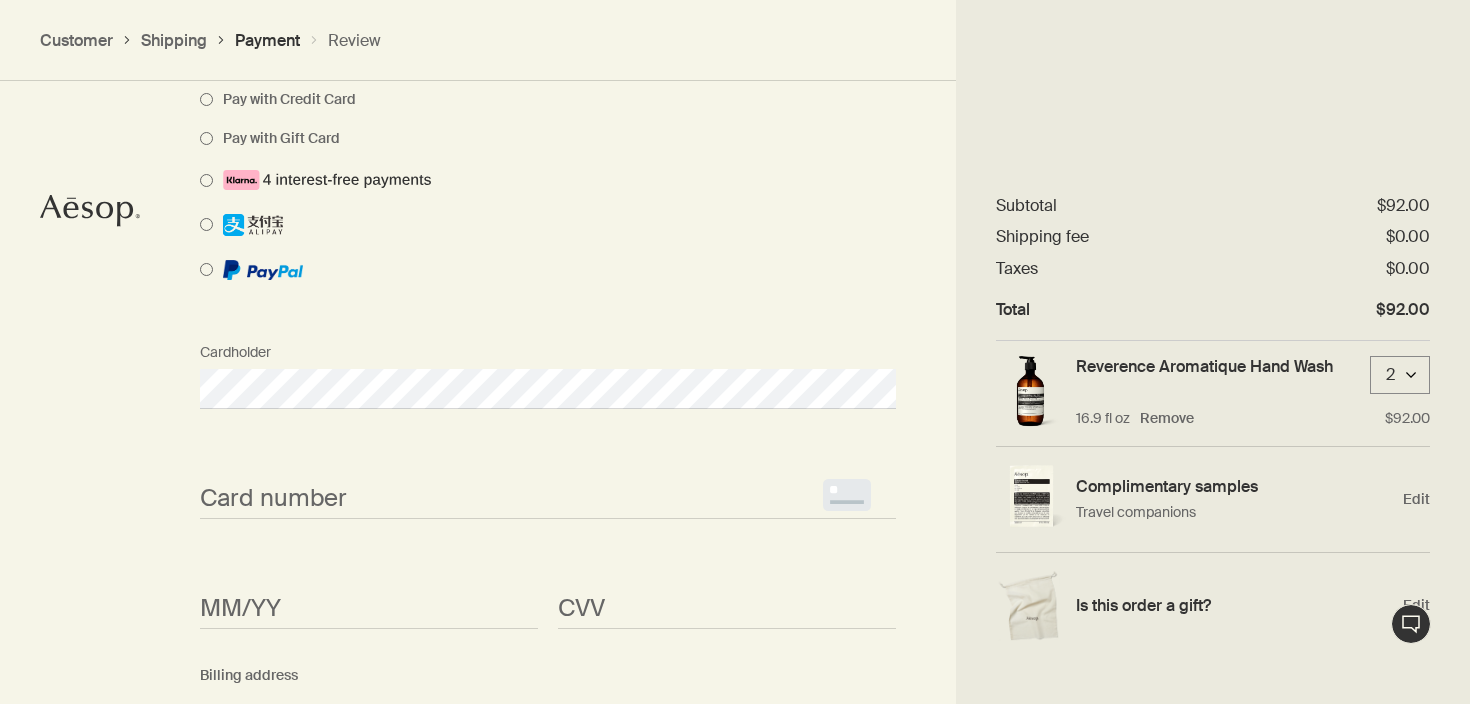 scroll, scrollTop: 1546, scrollLeft: 0, axis: vertical 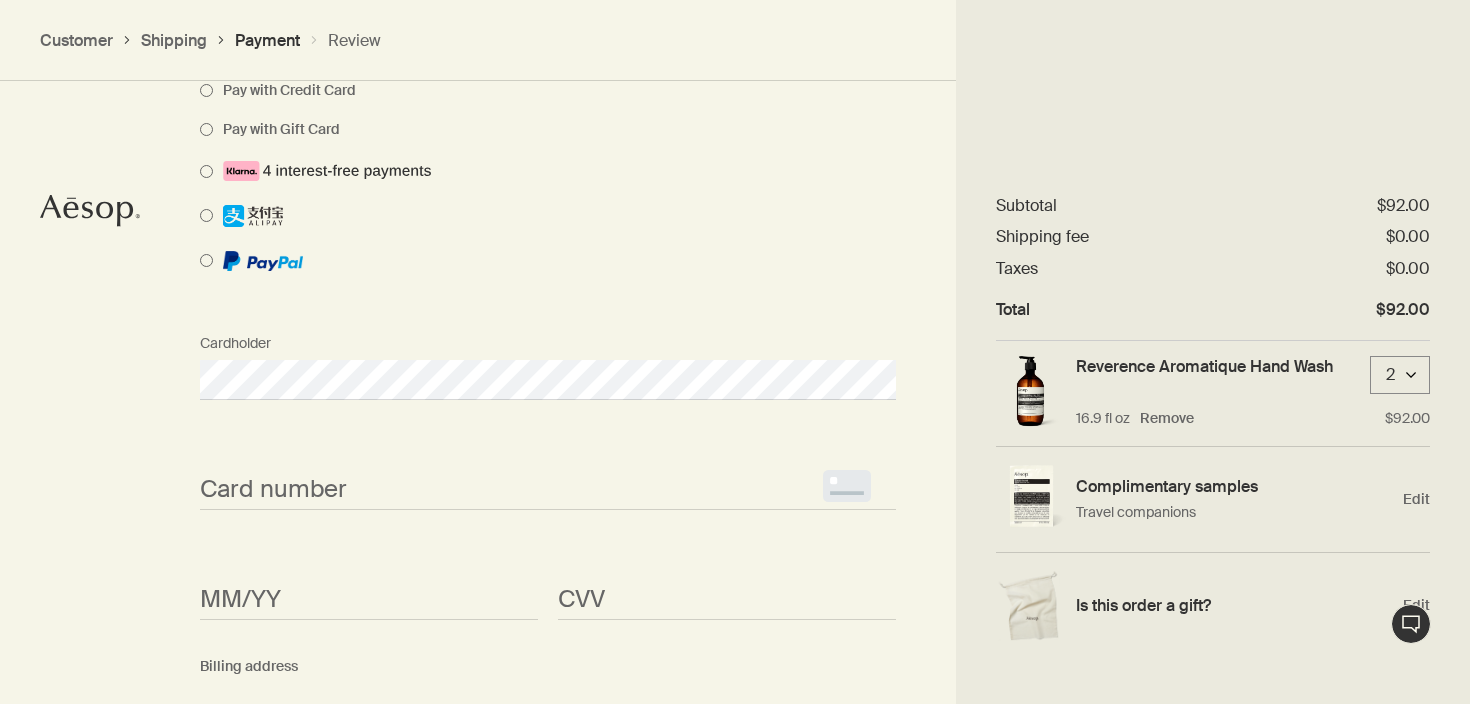 select on "US" 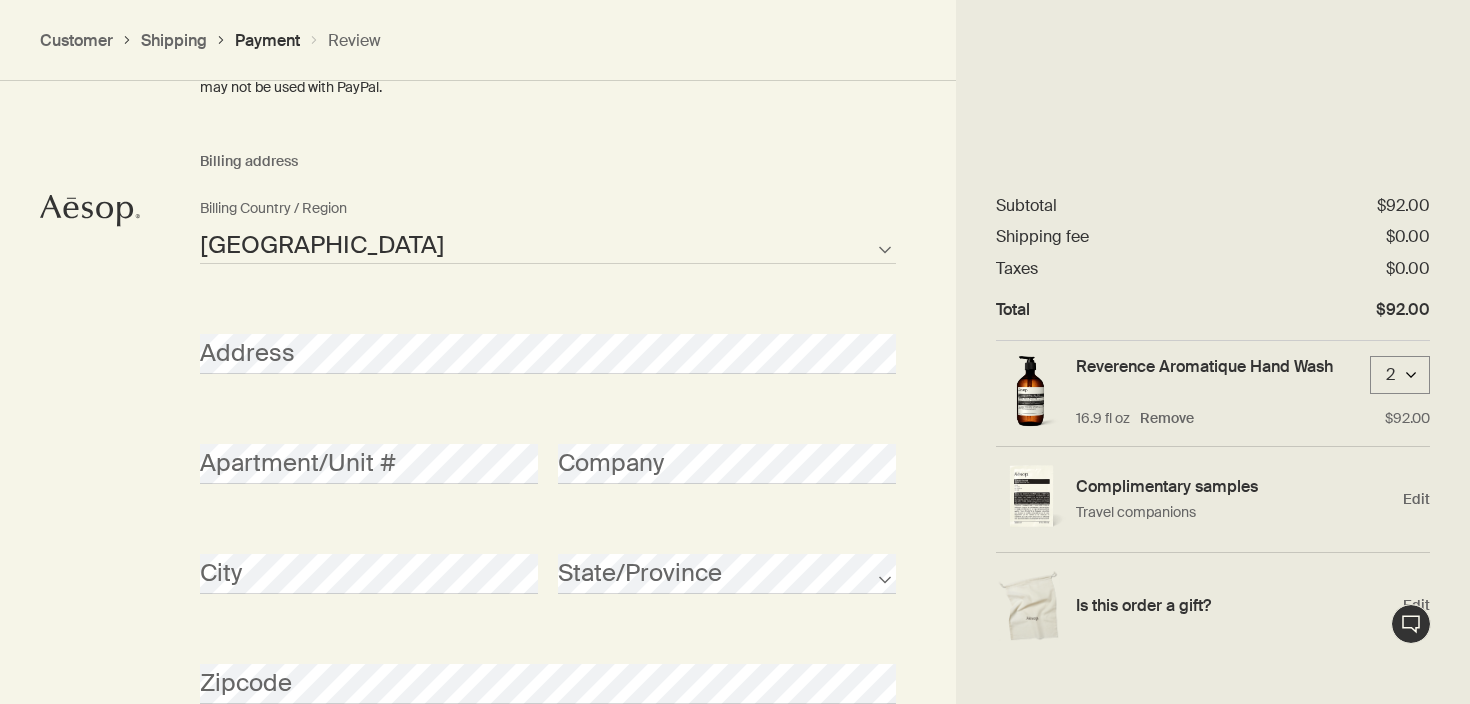 scroll, scrollTop: 1875, scrollLeft: 0, axis: vertical 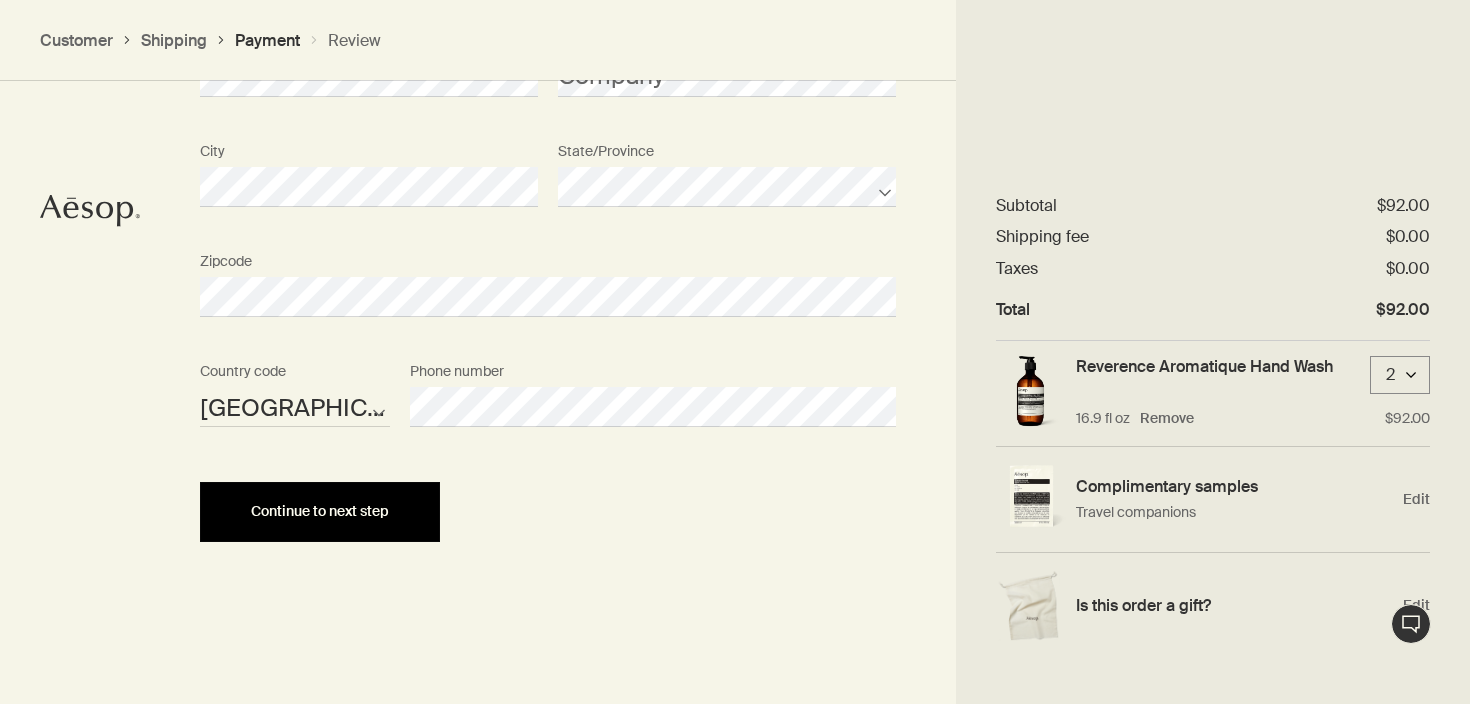 click on "Continue to next step" at bounding box center [320, 512] 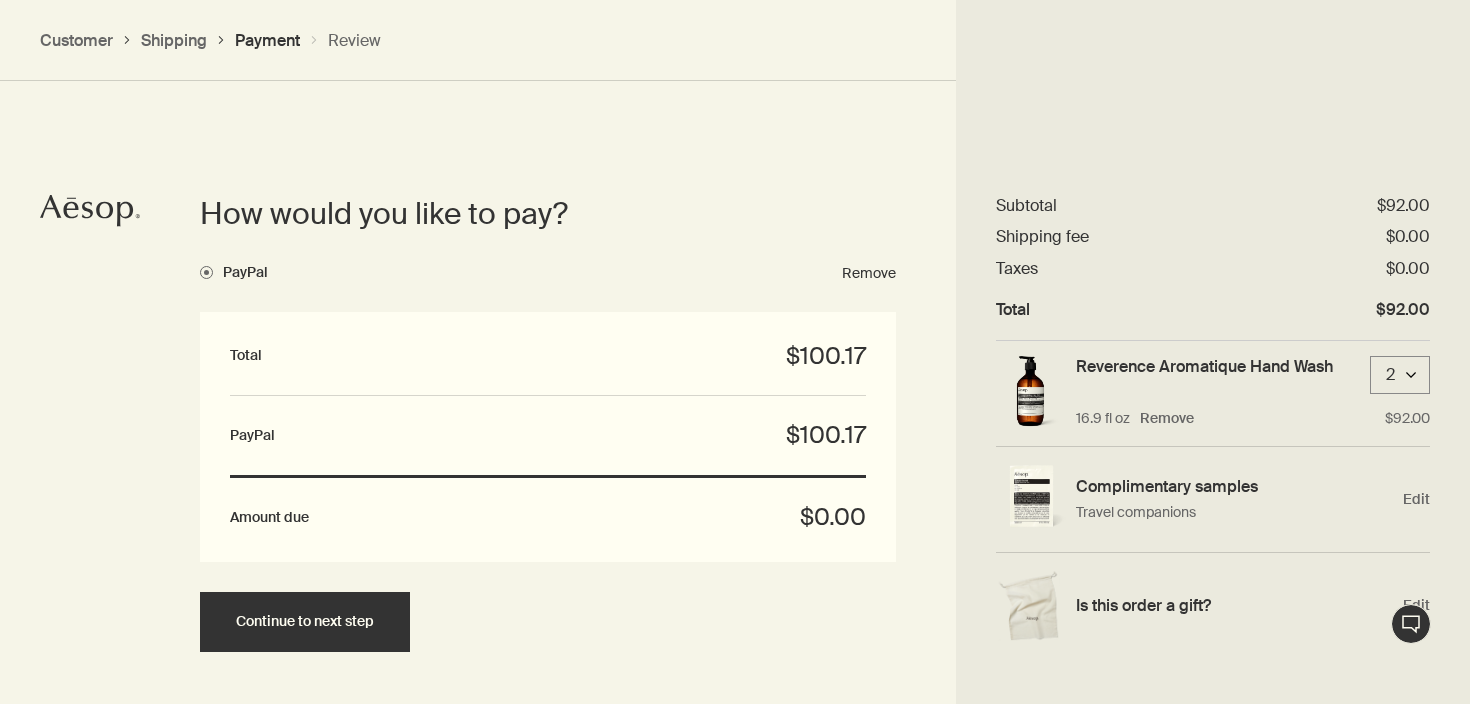 scroll, scrollTop: 1343, scrollLeft: 0, axis: vertical 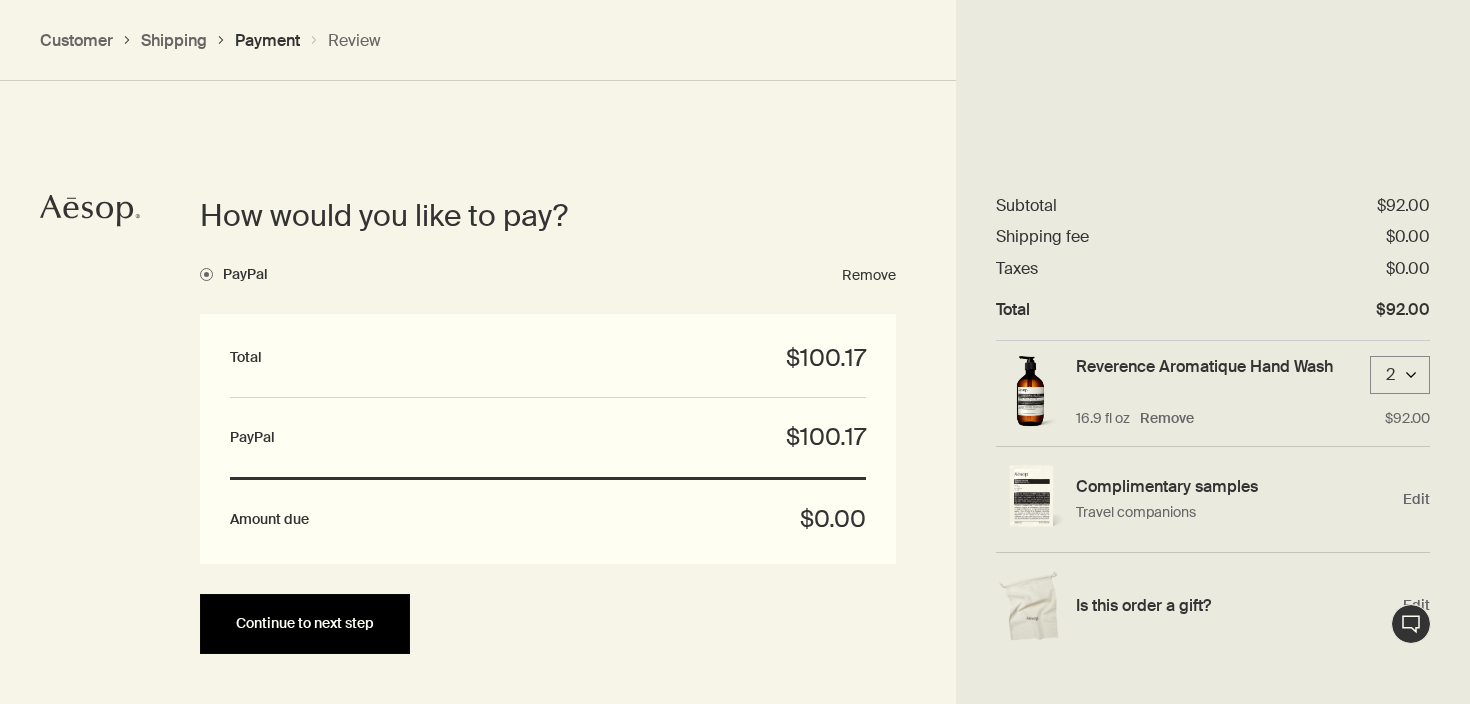 click on "Continue to next step" at bounding box center [305, 624] 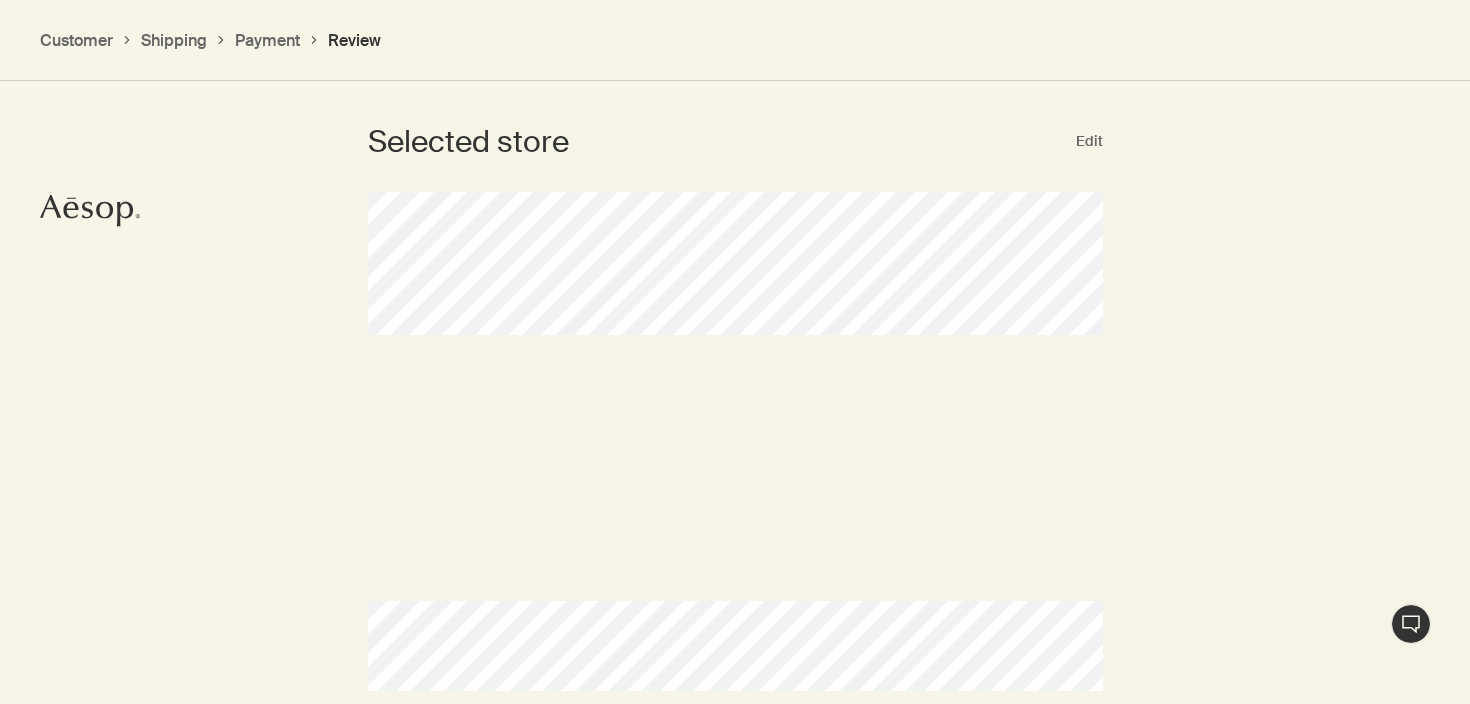scroll, scrollTop: 801, scrollLeft: 0, axis: vertical 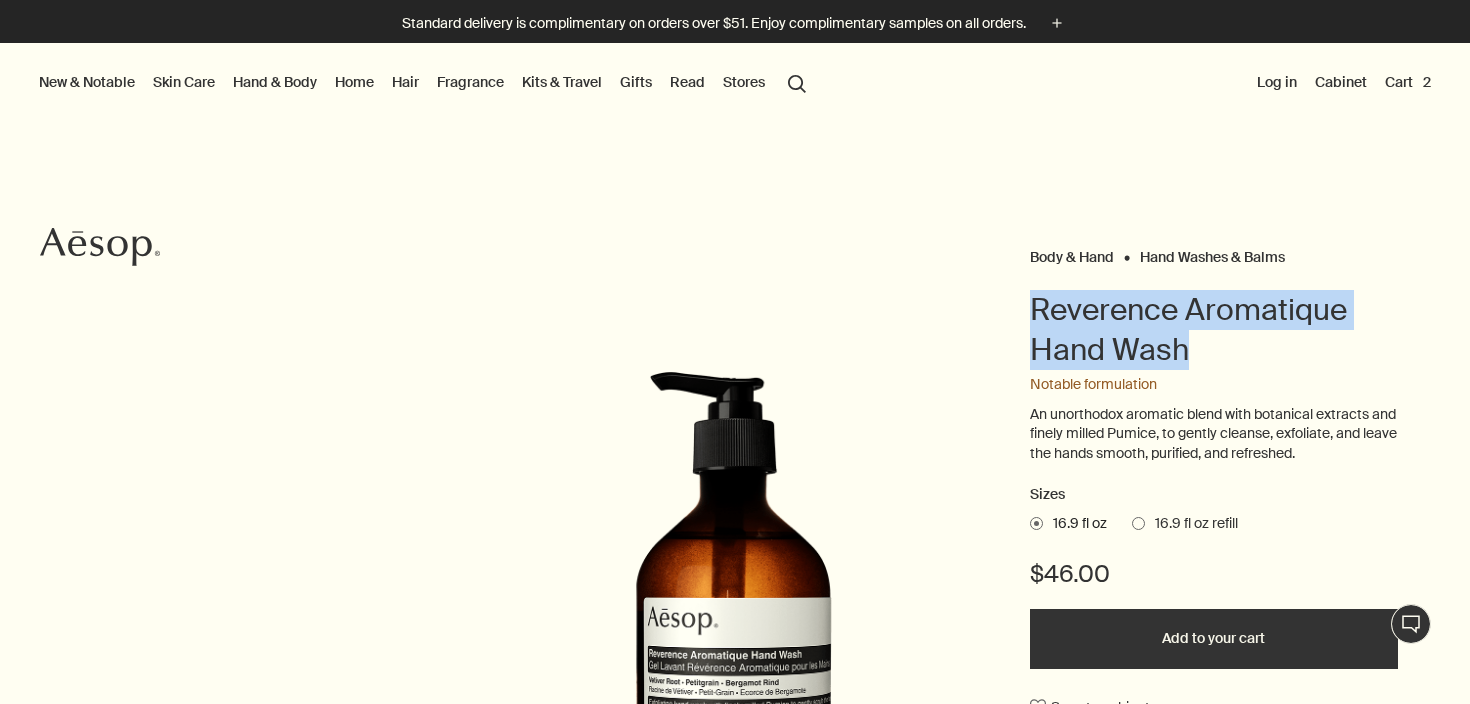 drag, startPoint x: 1197, startPoint y: 356, endPoint x: 1021, endPoint y: 312, distance: 181.41664 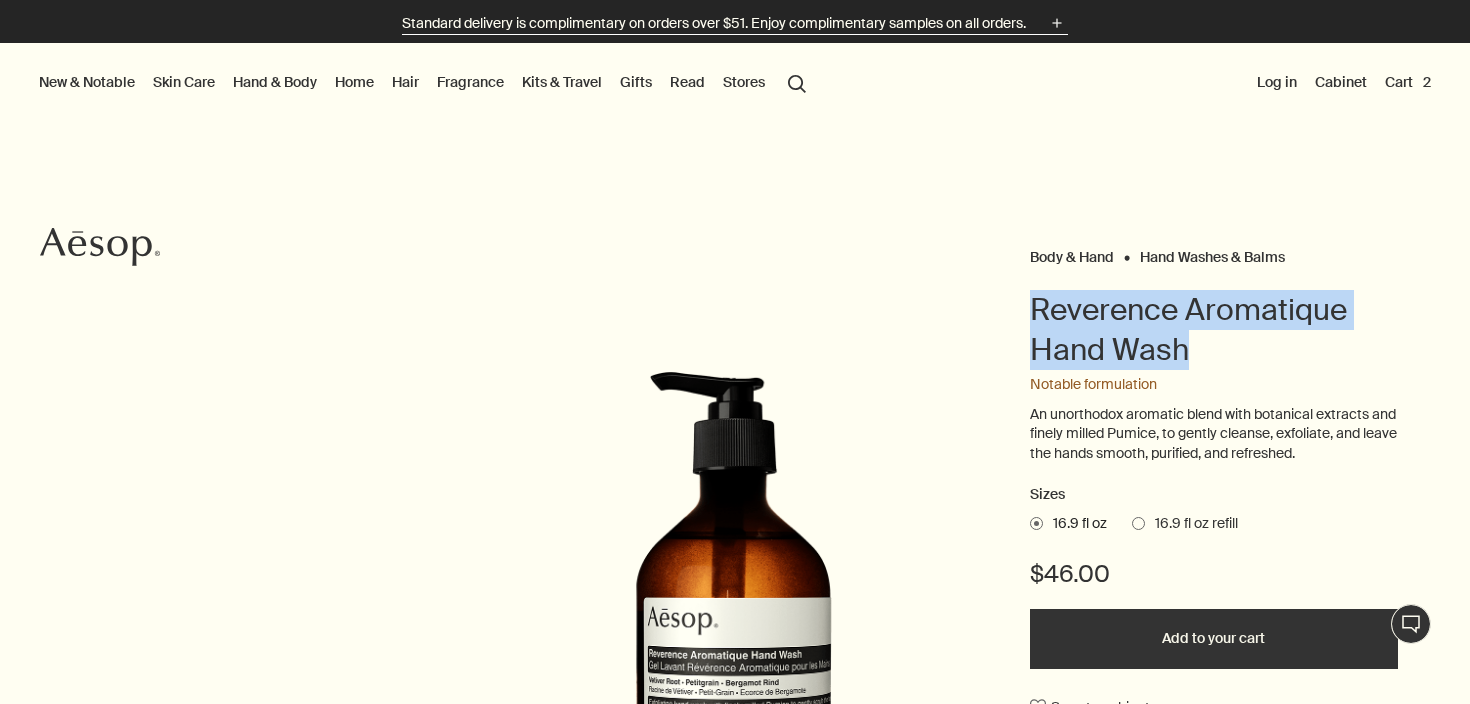 copy on "Reverence Aromatique Hand Wash" 